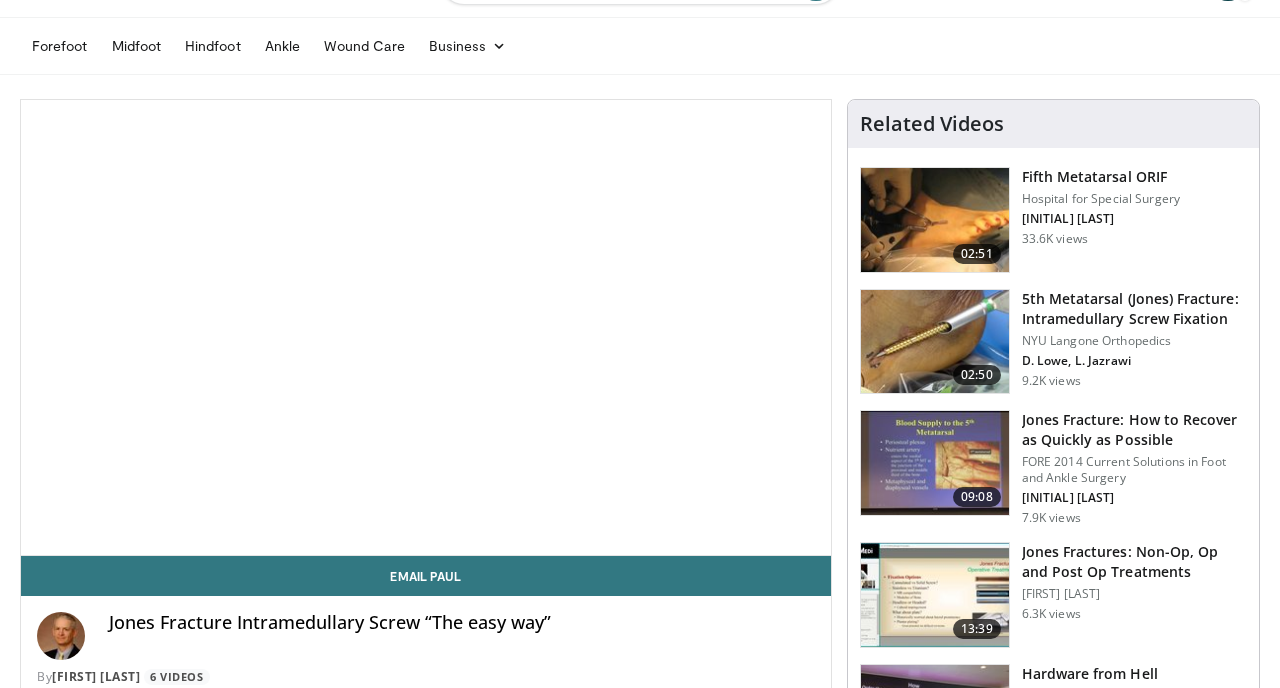 scroll, scrollTop: 101, scrollLeft: 0, axis: vertical 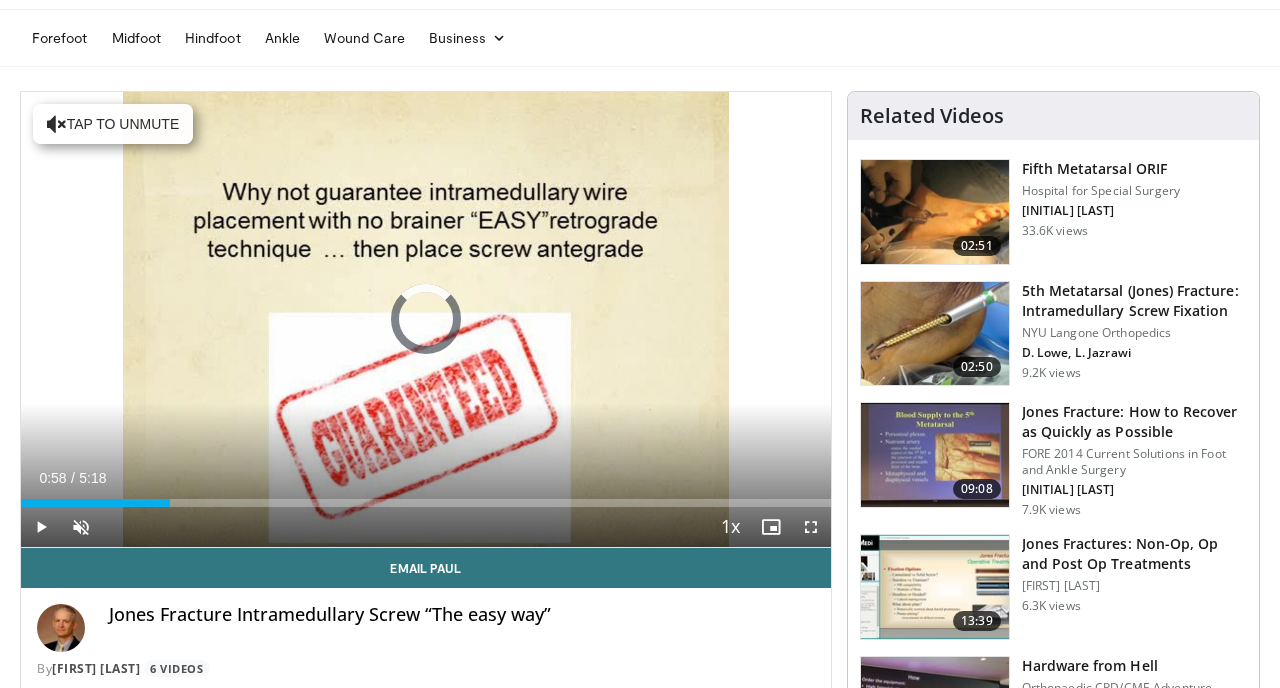 click at bounding box center (171, 503) 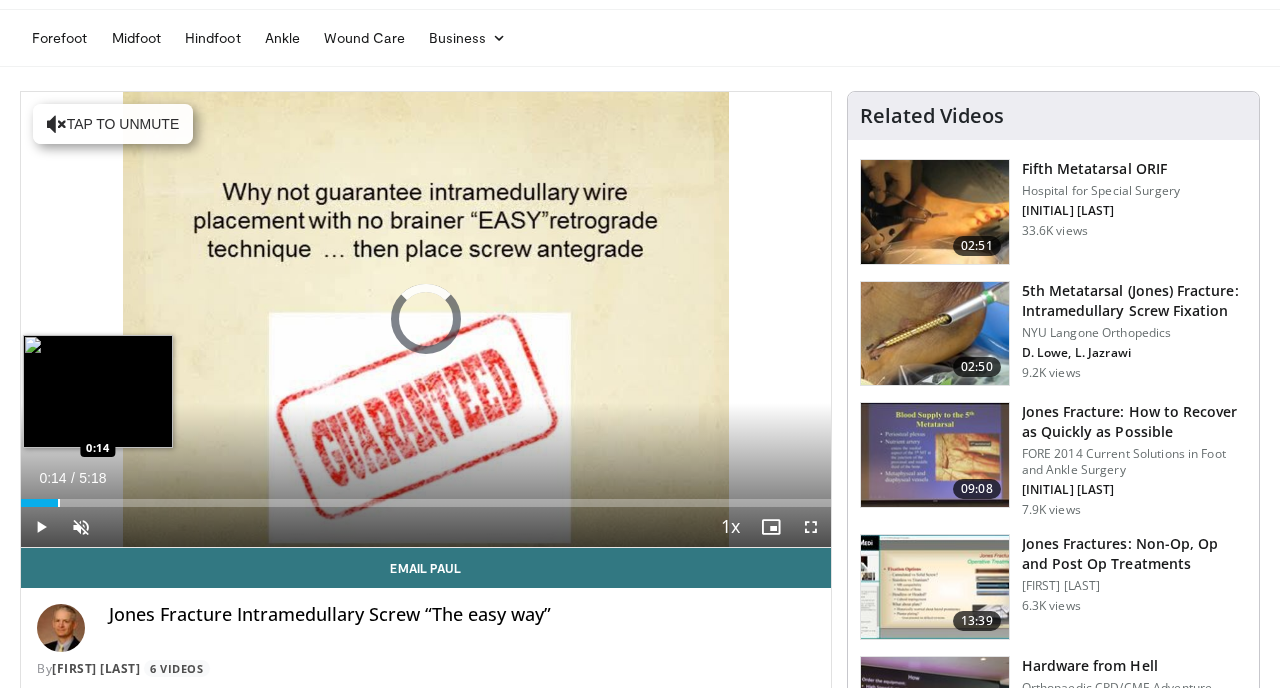 click at bounding box center (59, 503) 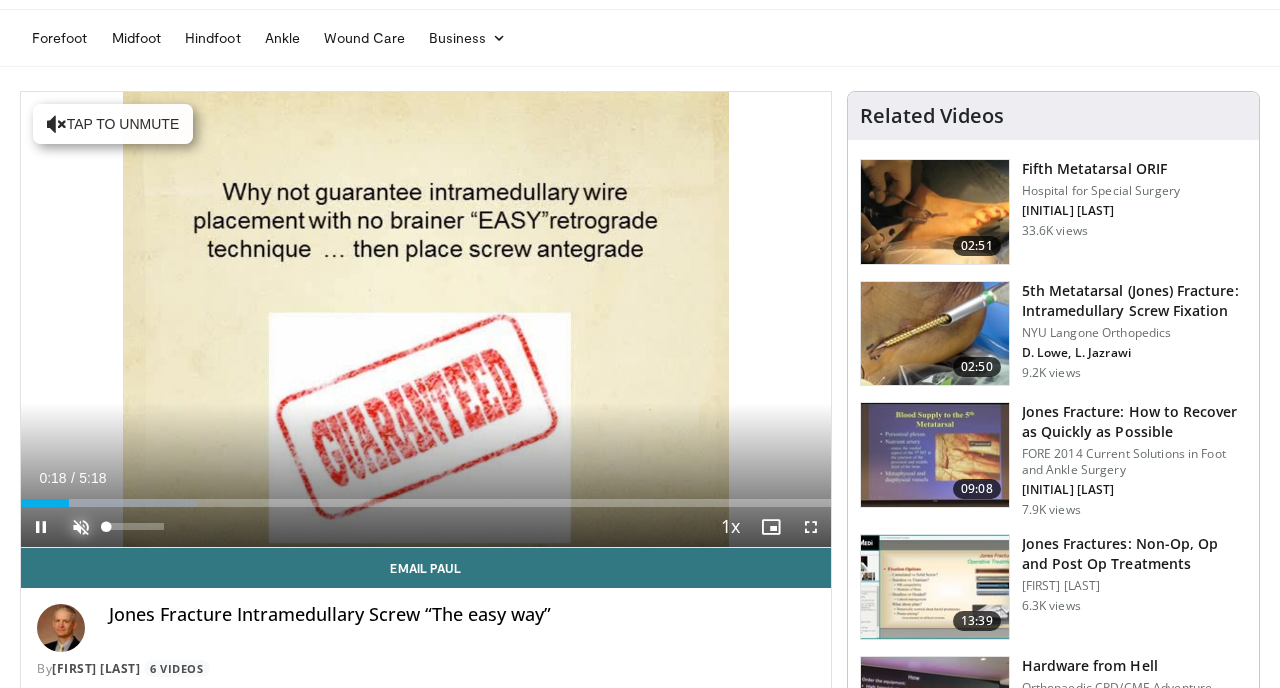 click at bounding box center [81, 527] 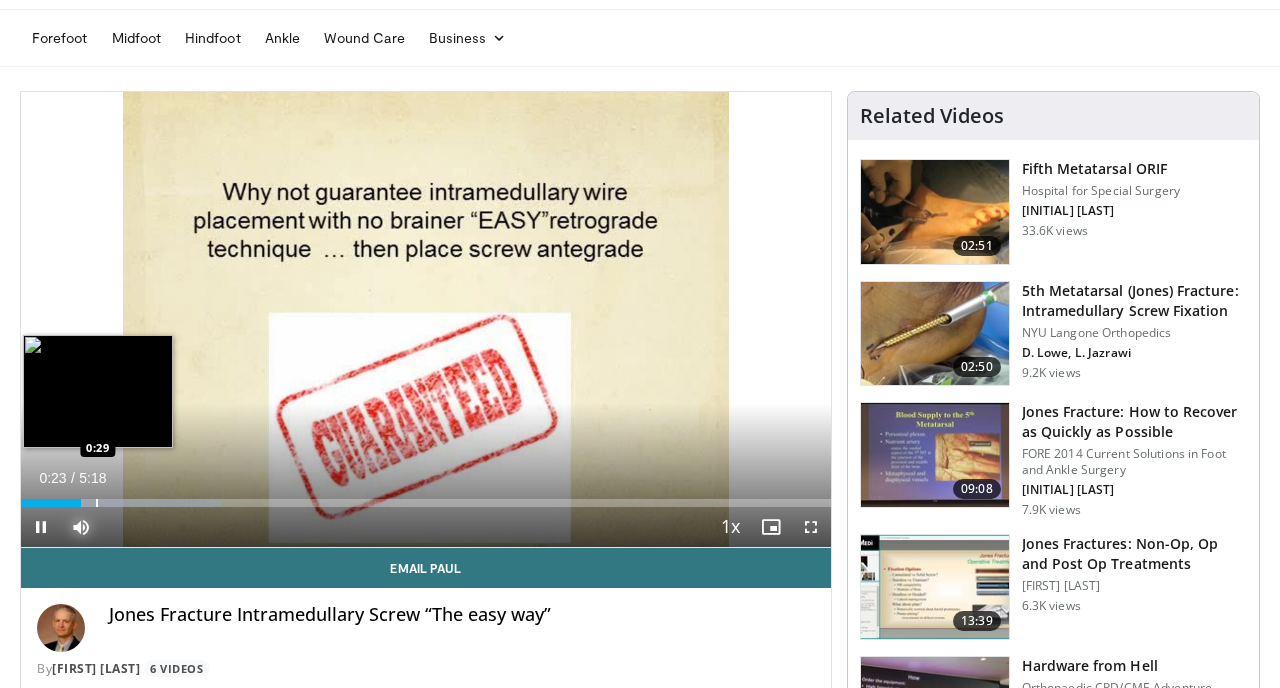 click at bounding box center [97, 503] 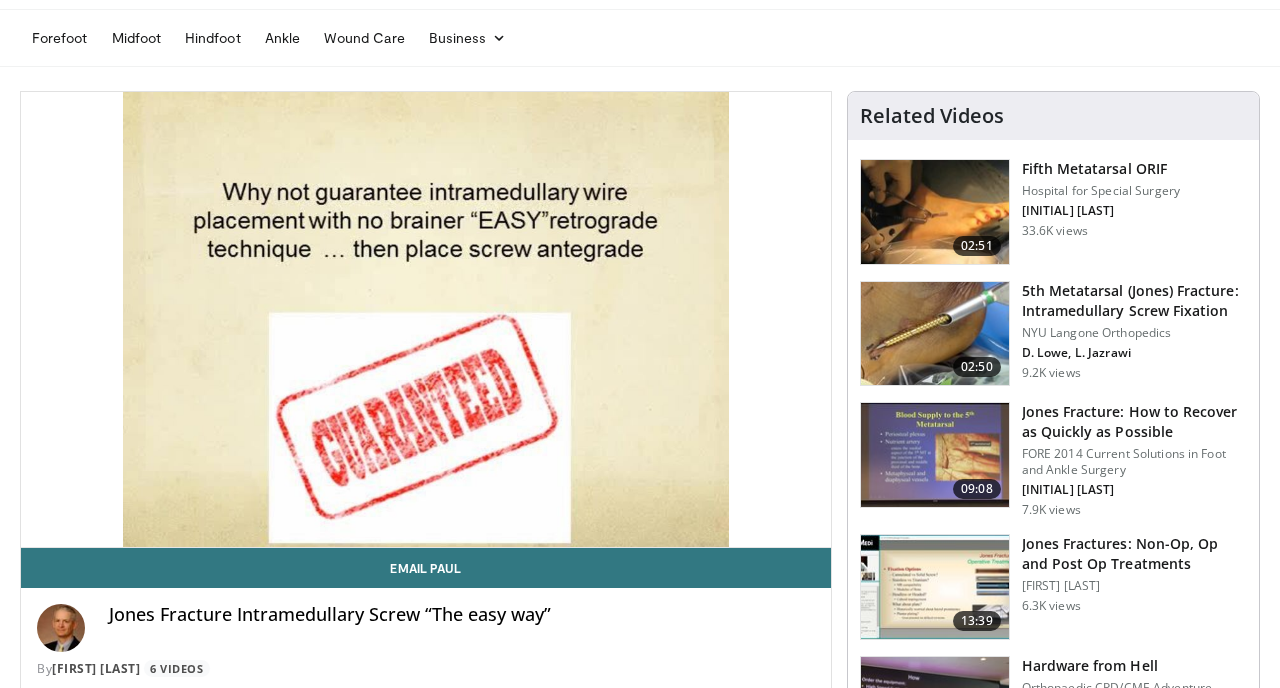 click at bounding box center (935, 334) 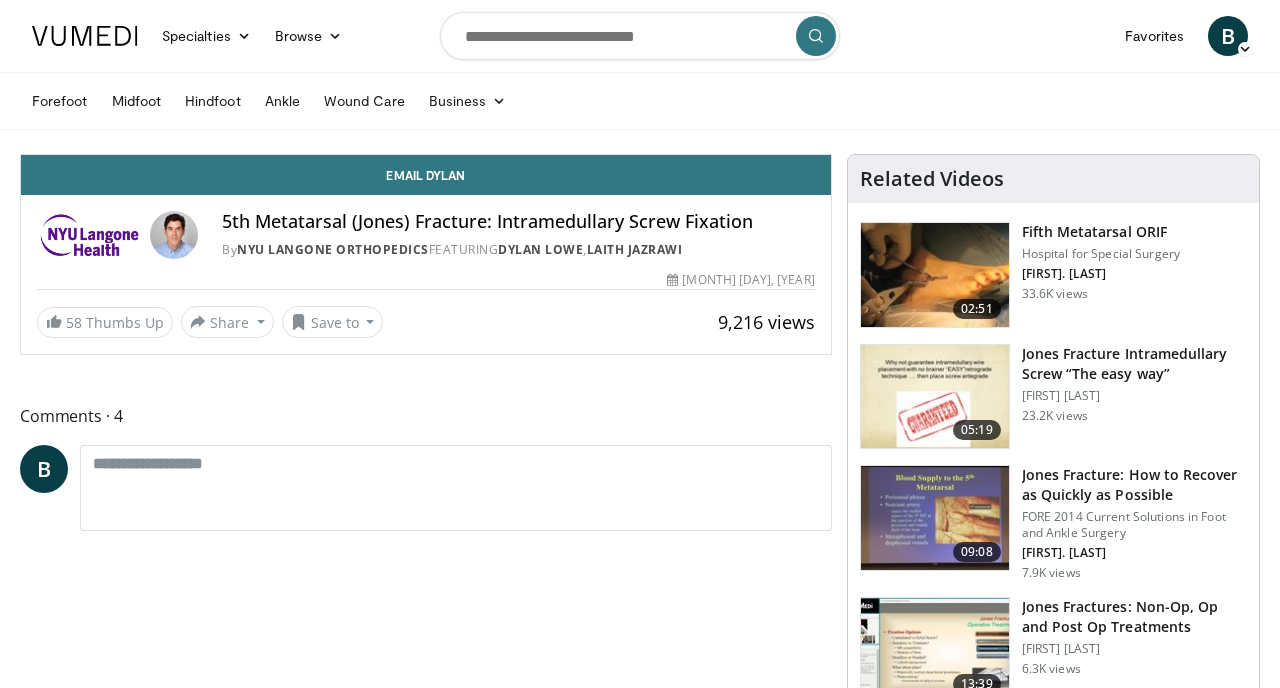 scroll, scrollTop: 0, scrollLeft: 0, axis: both 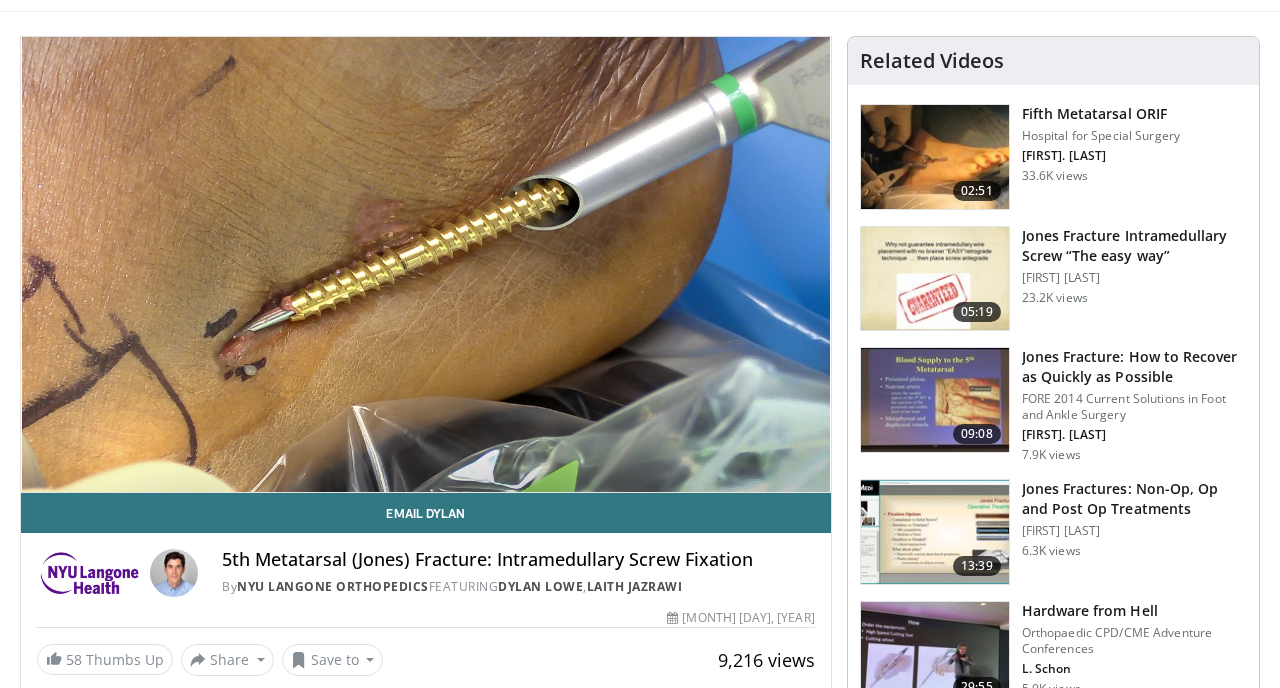 click on "5th Metatarsal (Jones) Fracture: Intramedullary Screw Fixation
By
NYU Langone Orthopedics
FEATURING
Dylan Lowe ,
Laith Jazrawi
By
NYU Langone Orthopedics
FEATURING
Dylan Lowe ,
Laith Jazrawi" at bounding box center [426, 567] 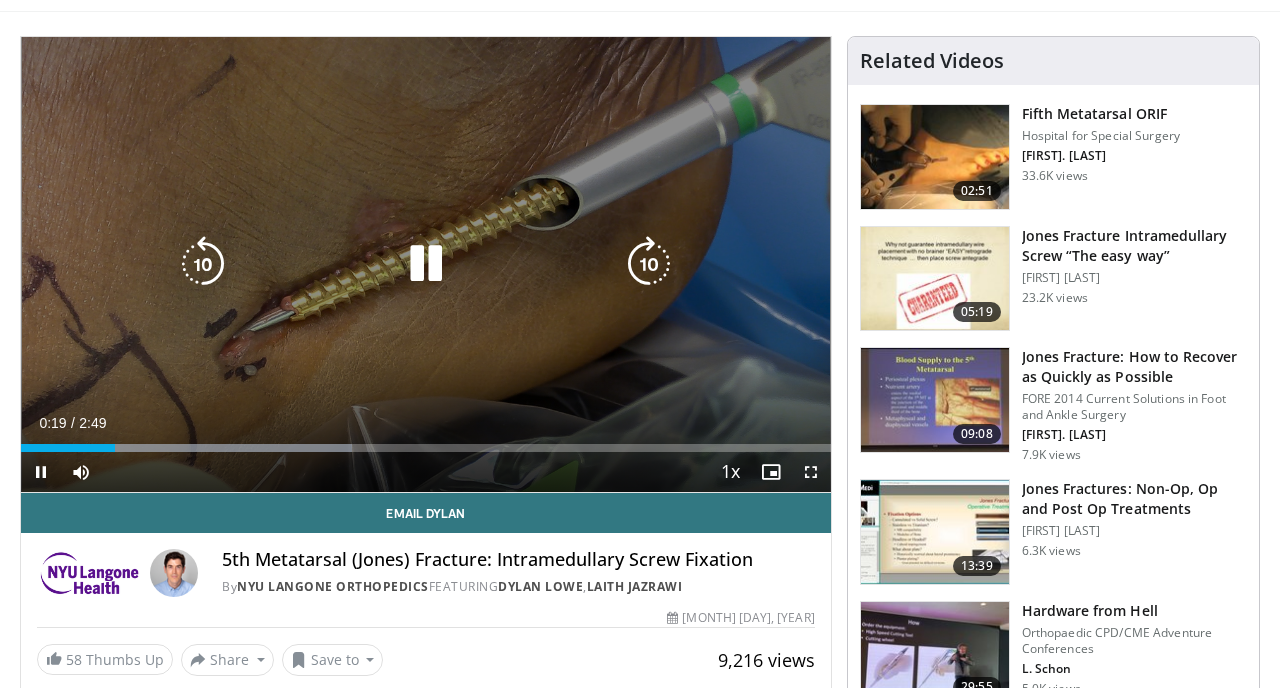 click at bounding box center [649, 264] 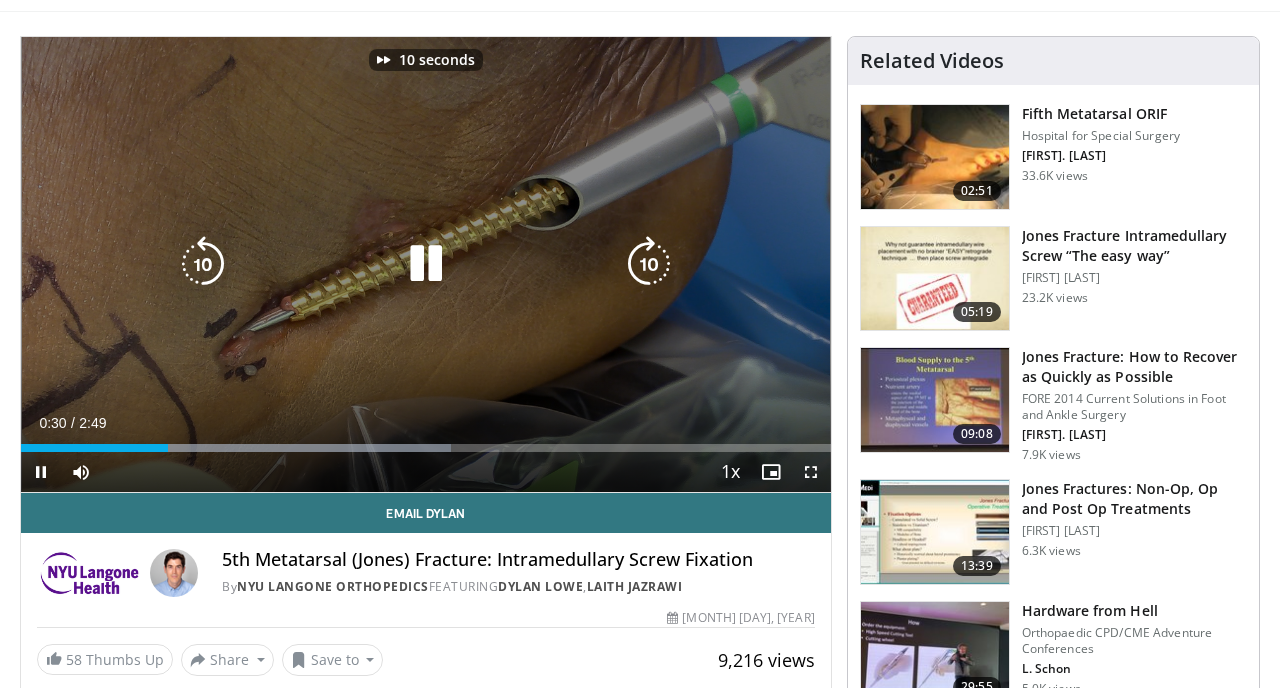 click at bounding box center [649, 264] 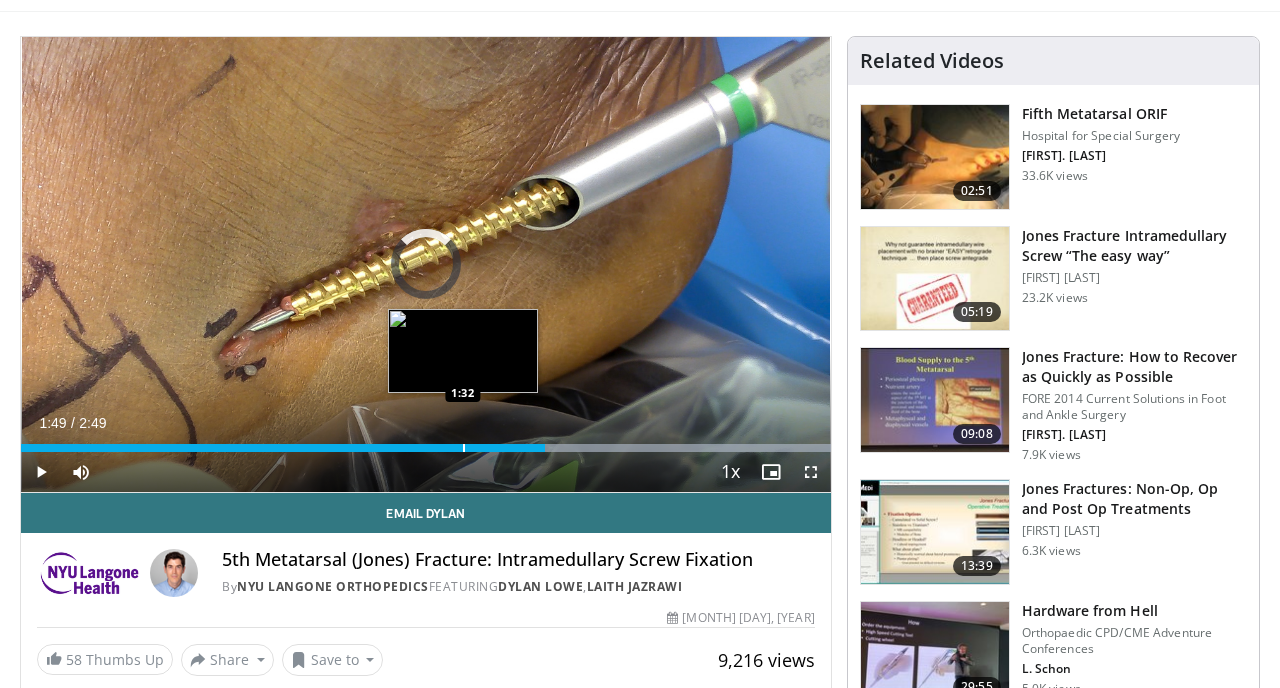 click at bounding box center (464, 448) 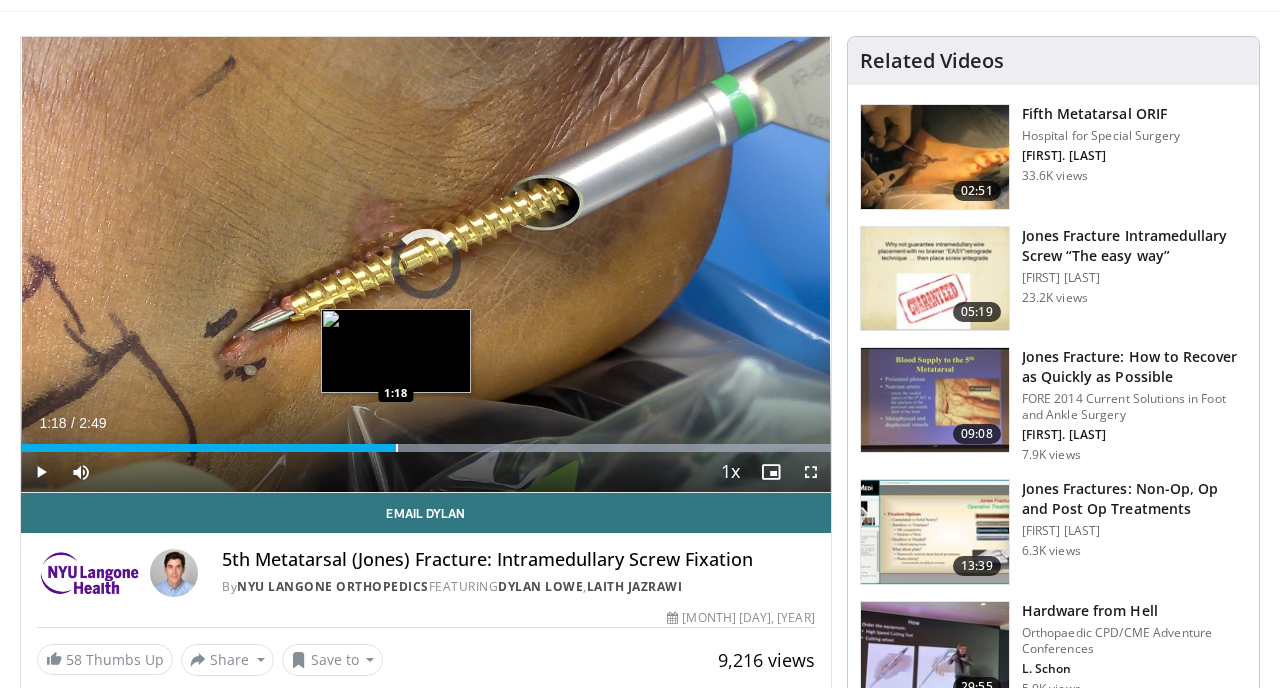 click at bounding box center (397, 448) 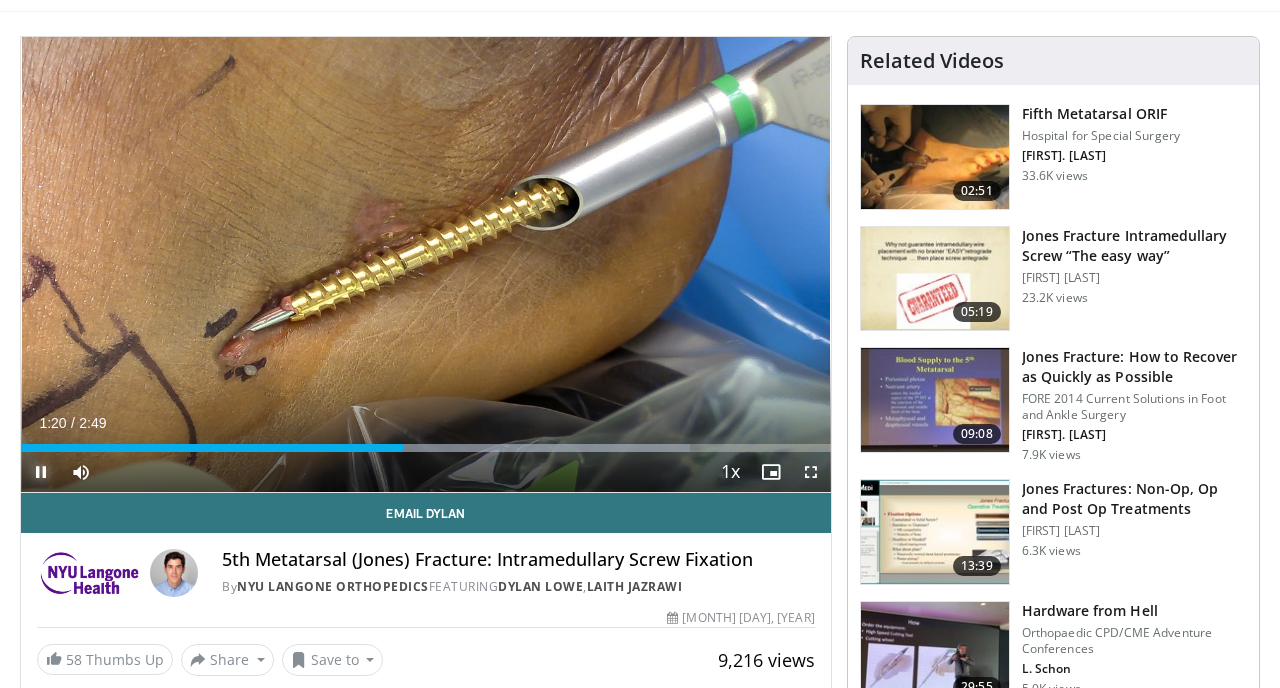 click at bounding box center [41, 472] 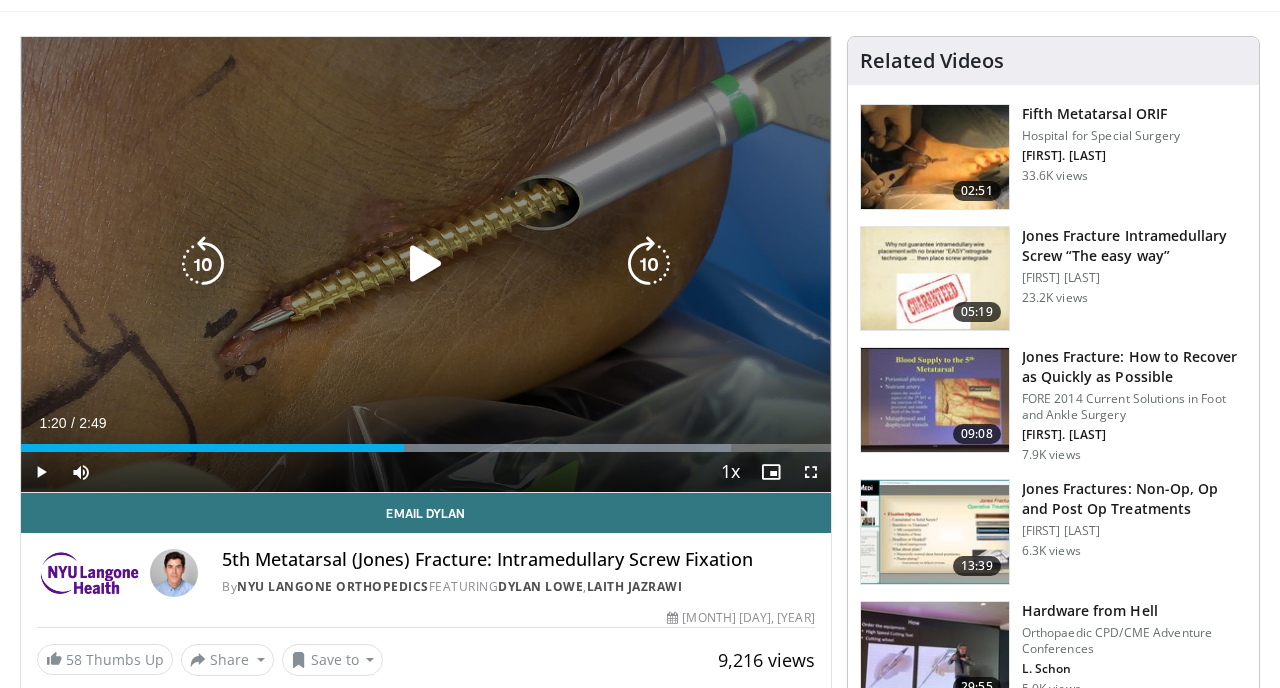 click at bounding box center [426, 264] 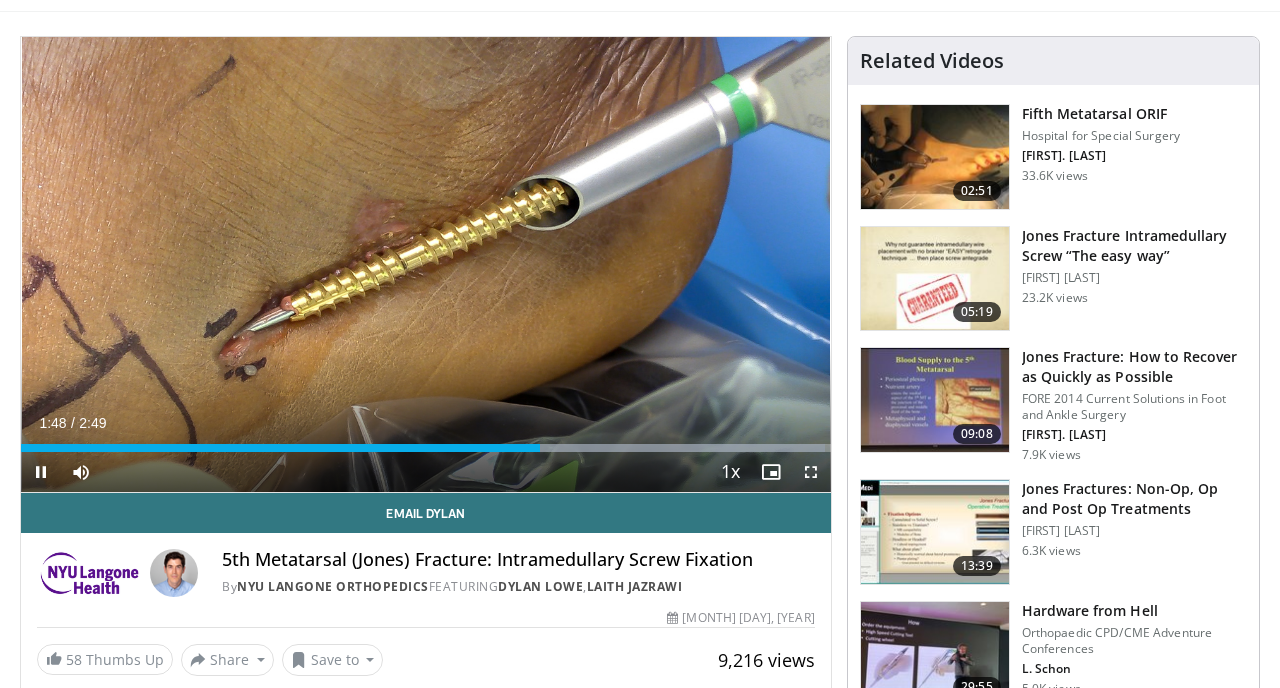click on "**********" at bounding box center [426, 265] 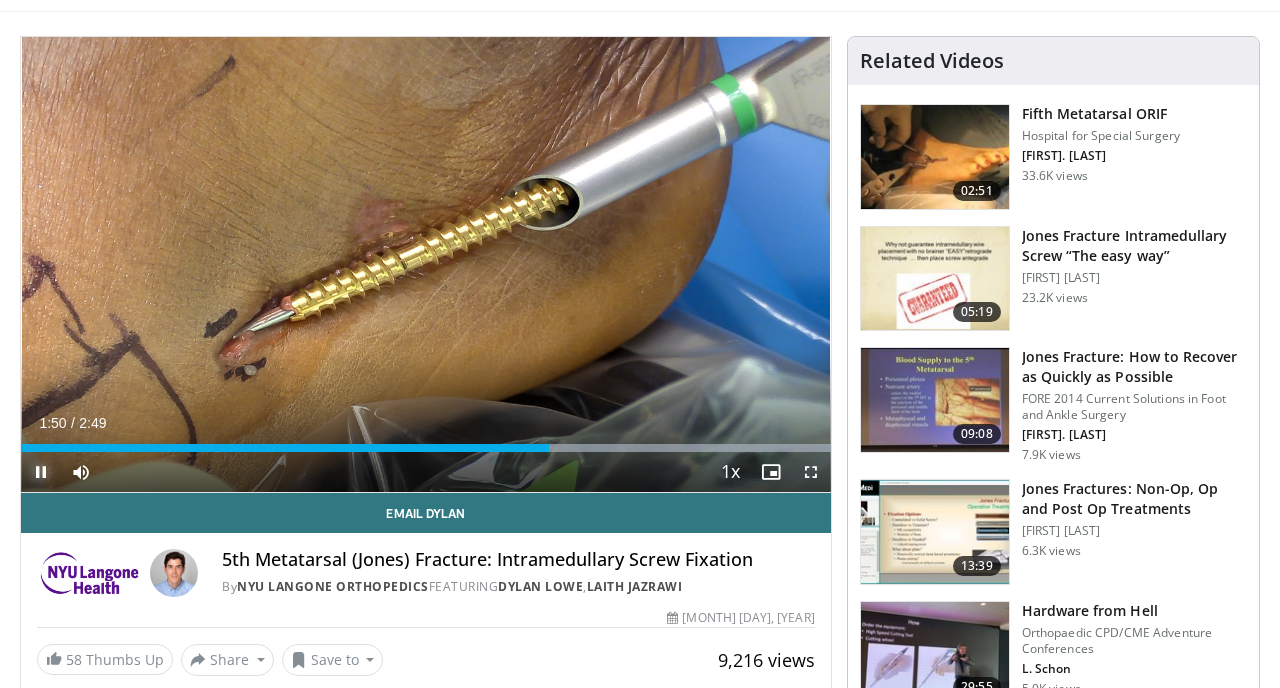 click at bounding box center (41, 472) 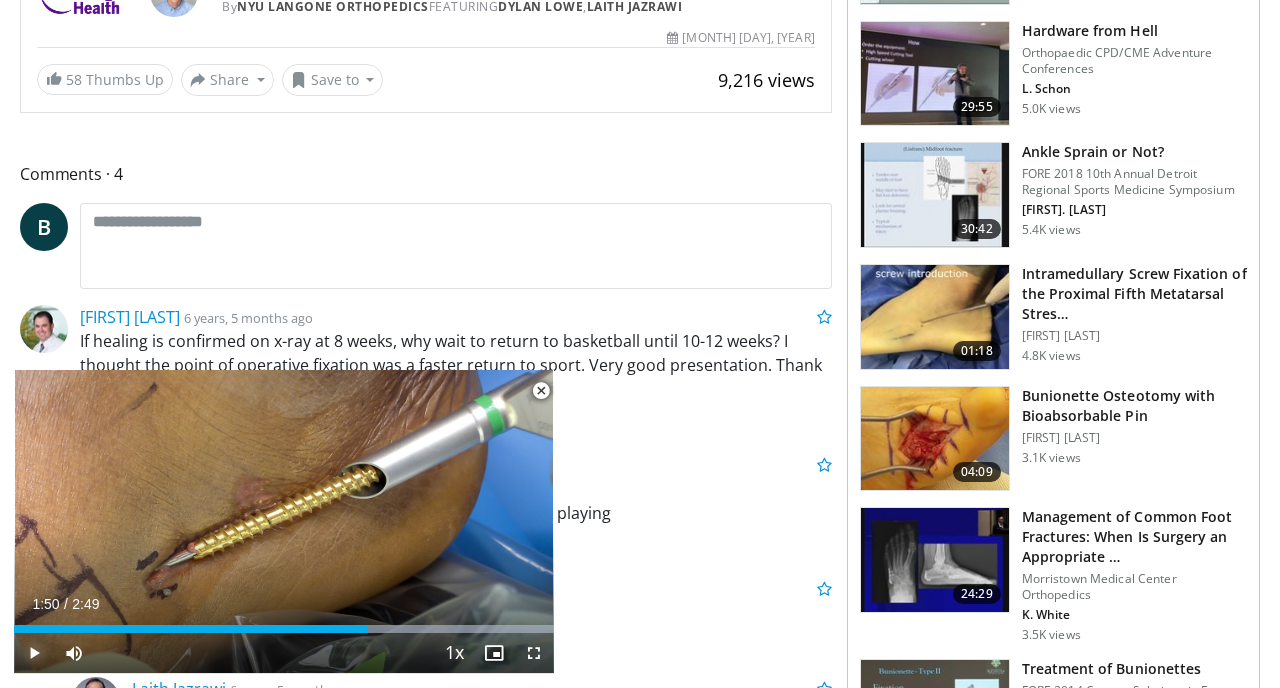 scroll, scrollTop: 707, scrollLeft: 0, axis: vertical 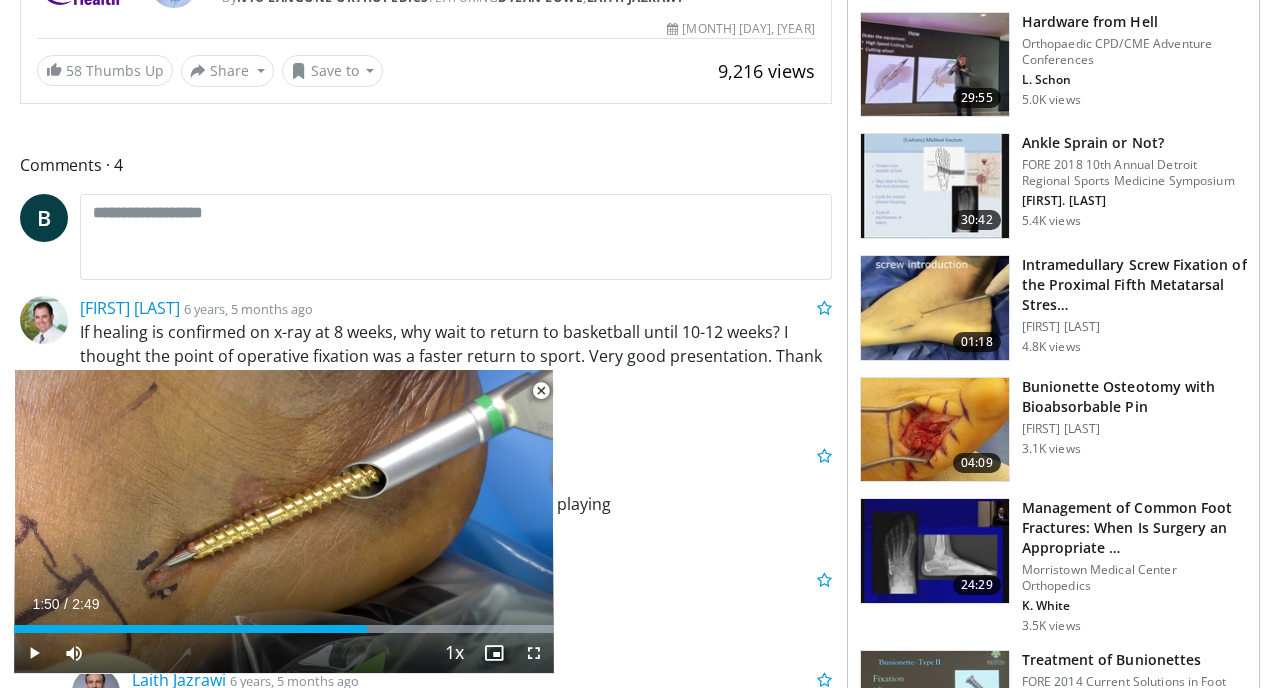 click at bounding box center (935, 308) 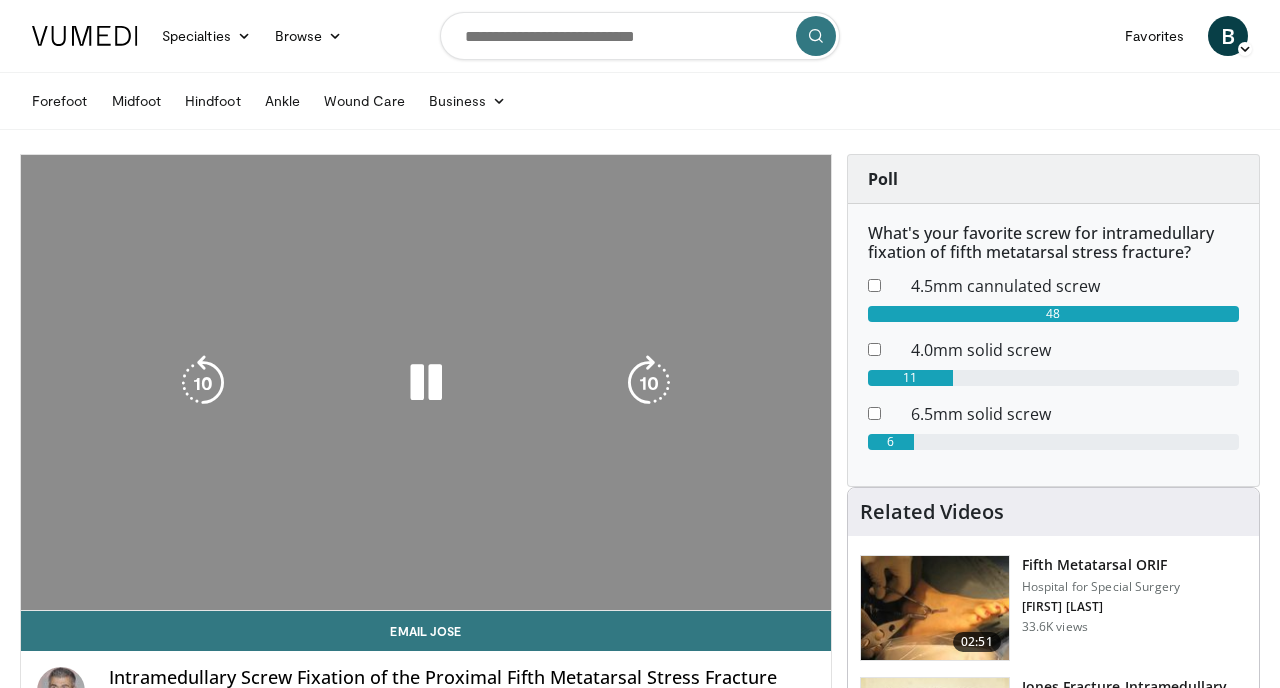 scroll, scrollTop: 0, scrollLeft: 0, axis: both 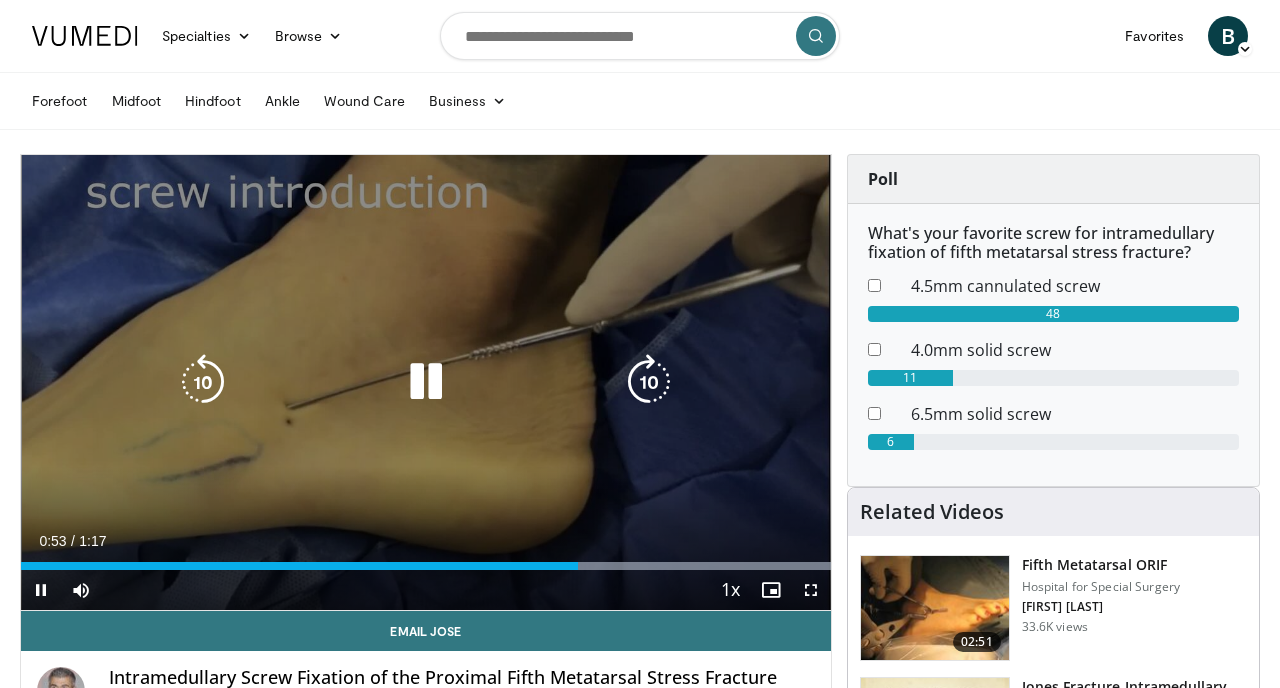 click at bounding box center (203, 382) 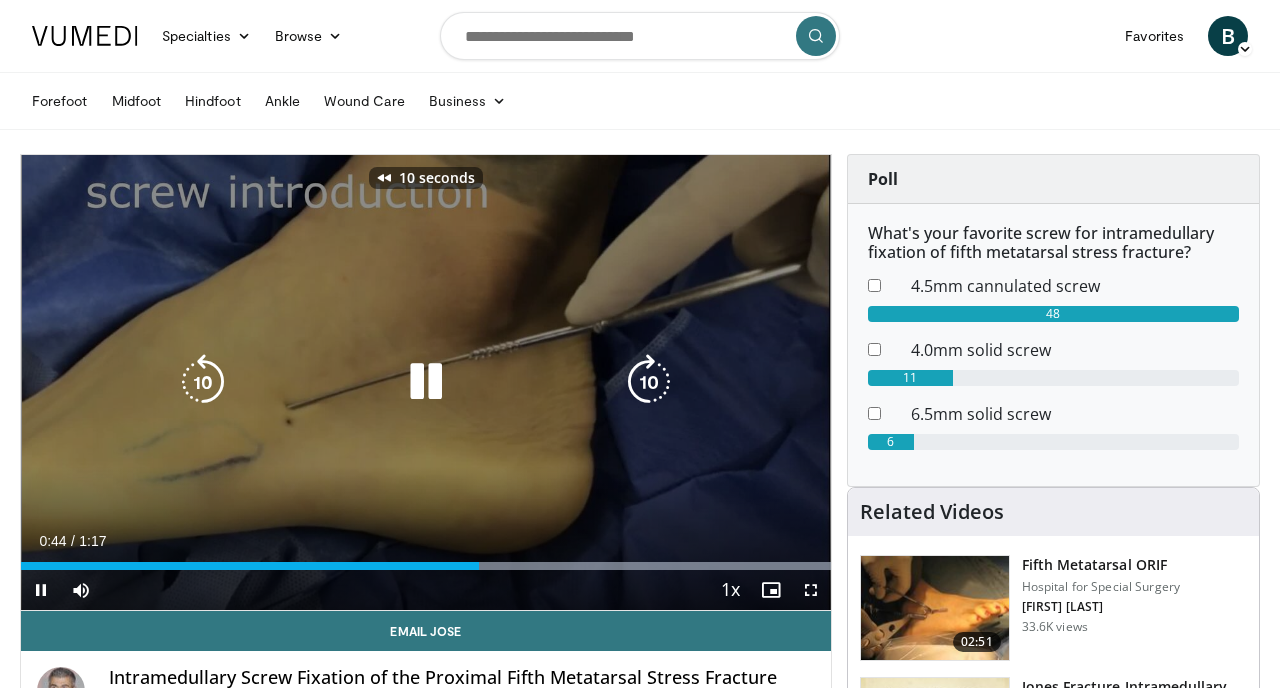 click at bounding box center (203, 382) 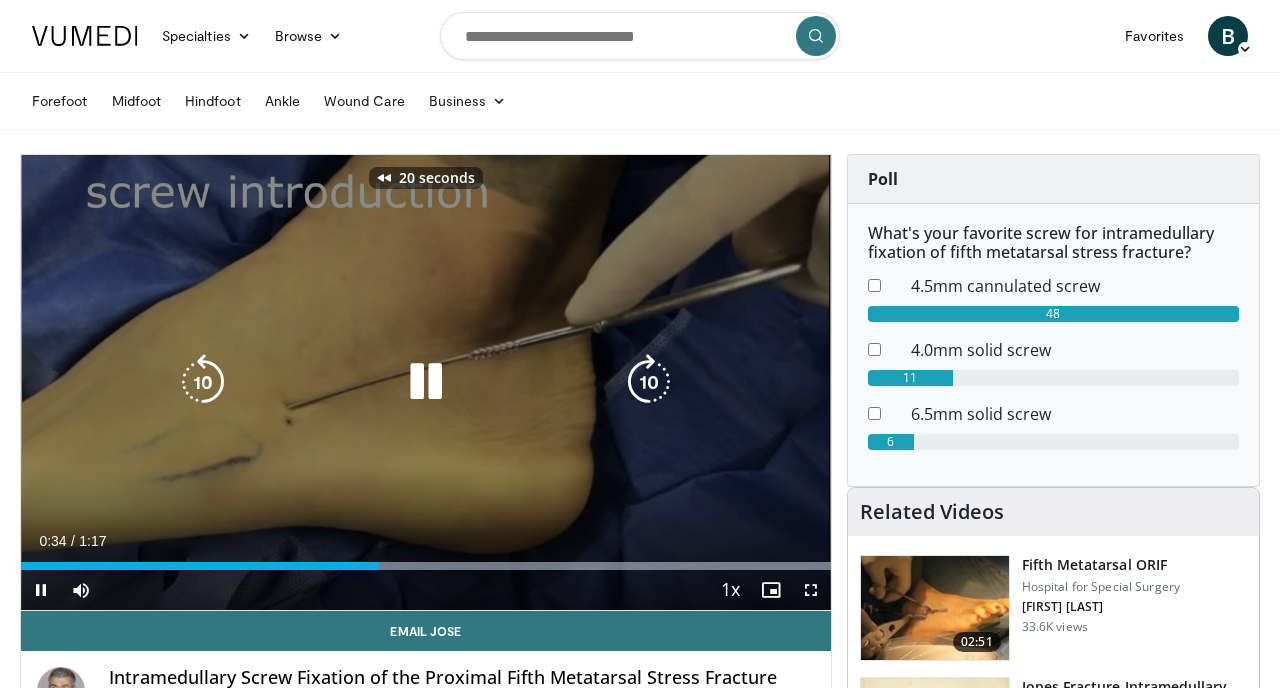 click at bounding box center (203, 382) 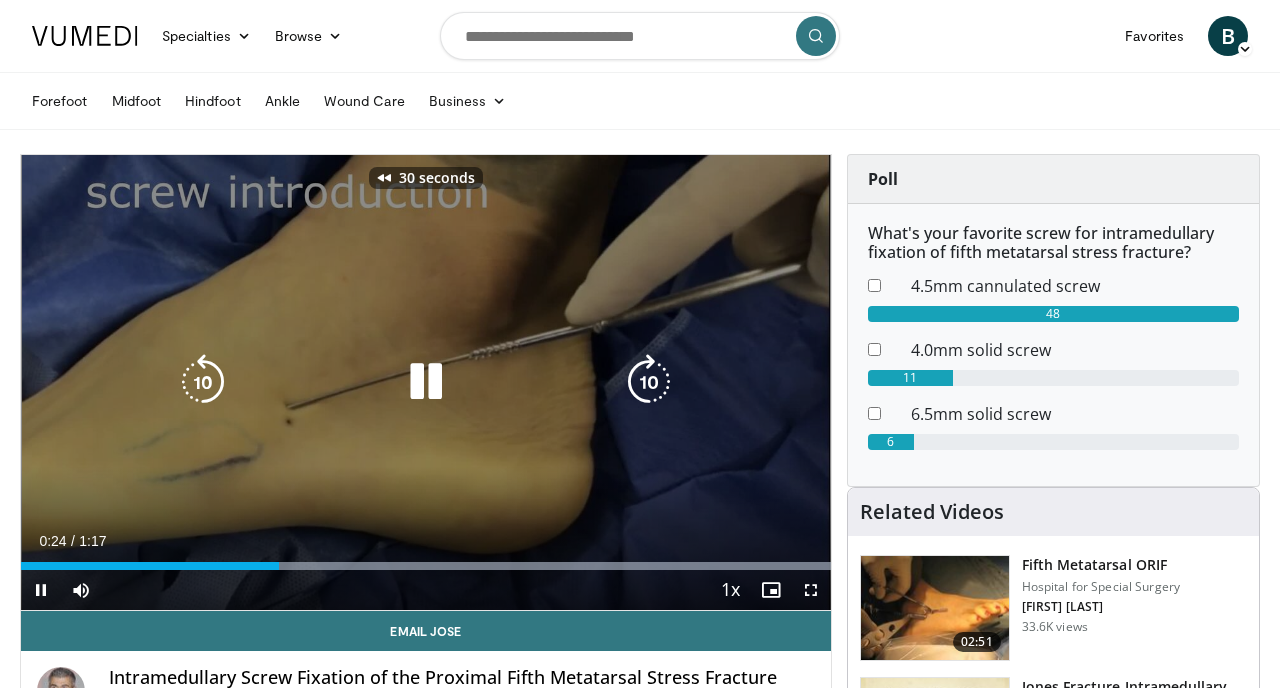 click at bounding box center [203, 382] 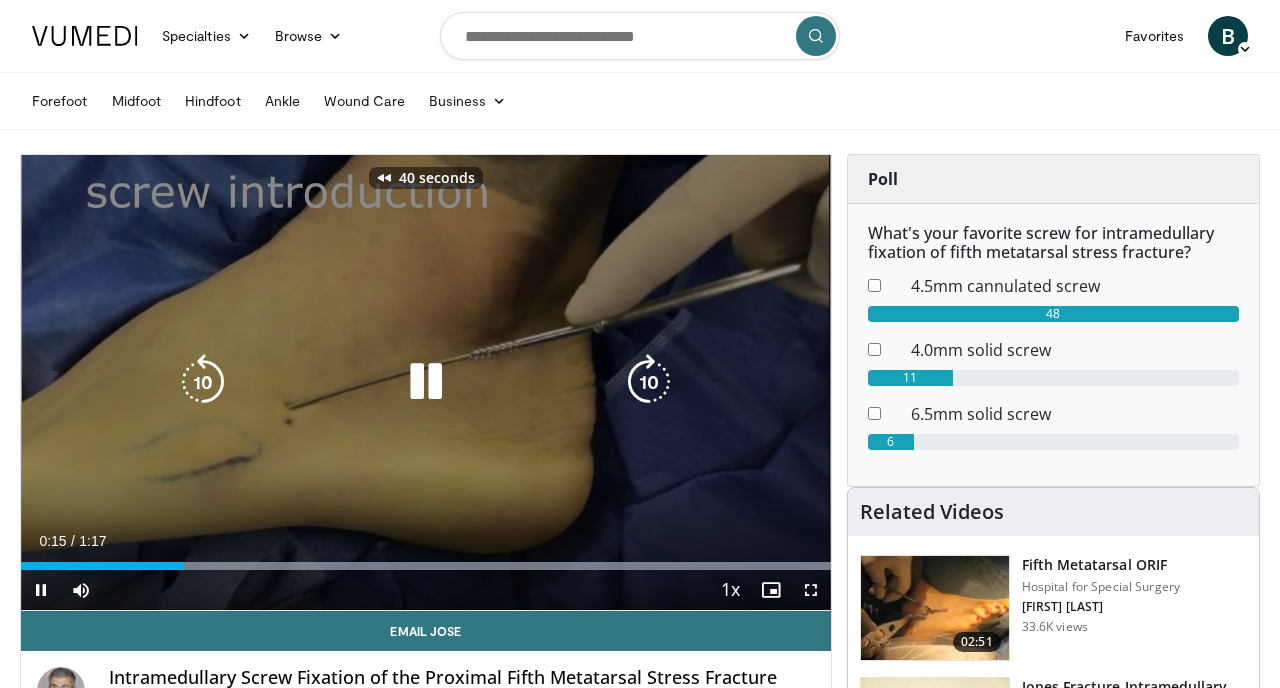 click at bounding box center [203, 382] 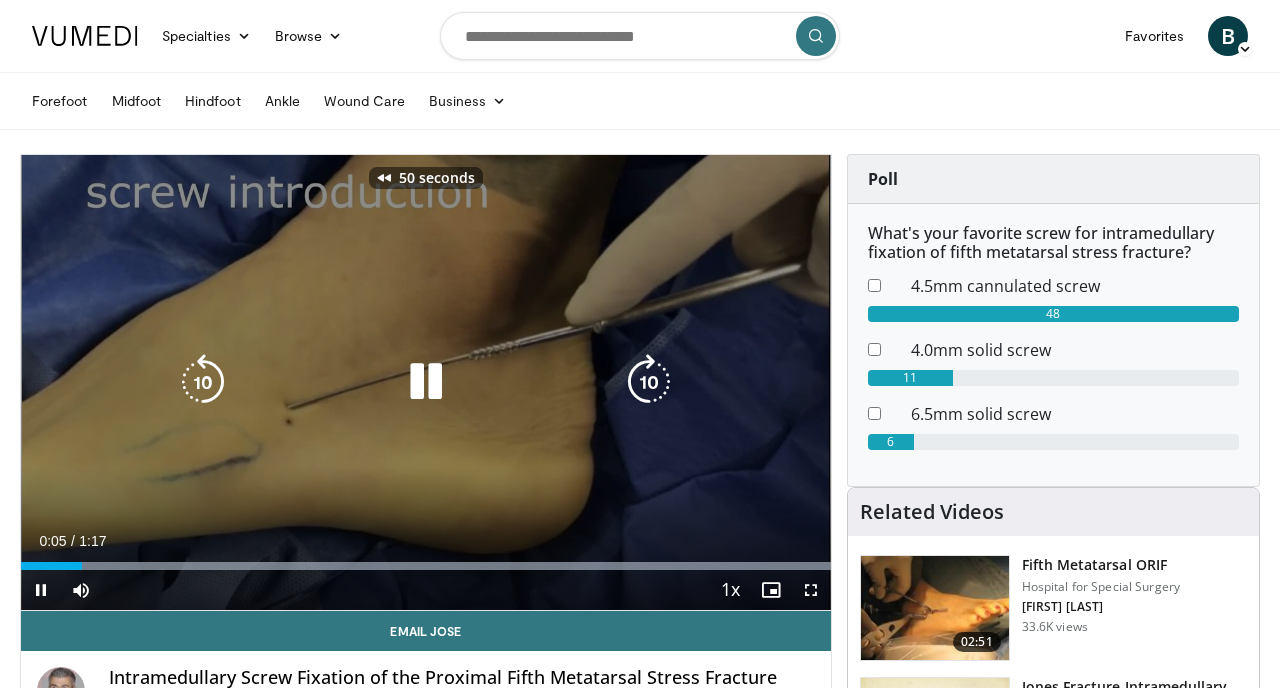 click at bounding box center [203, 382] 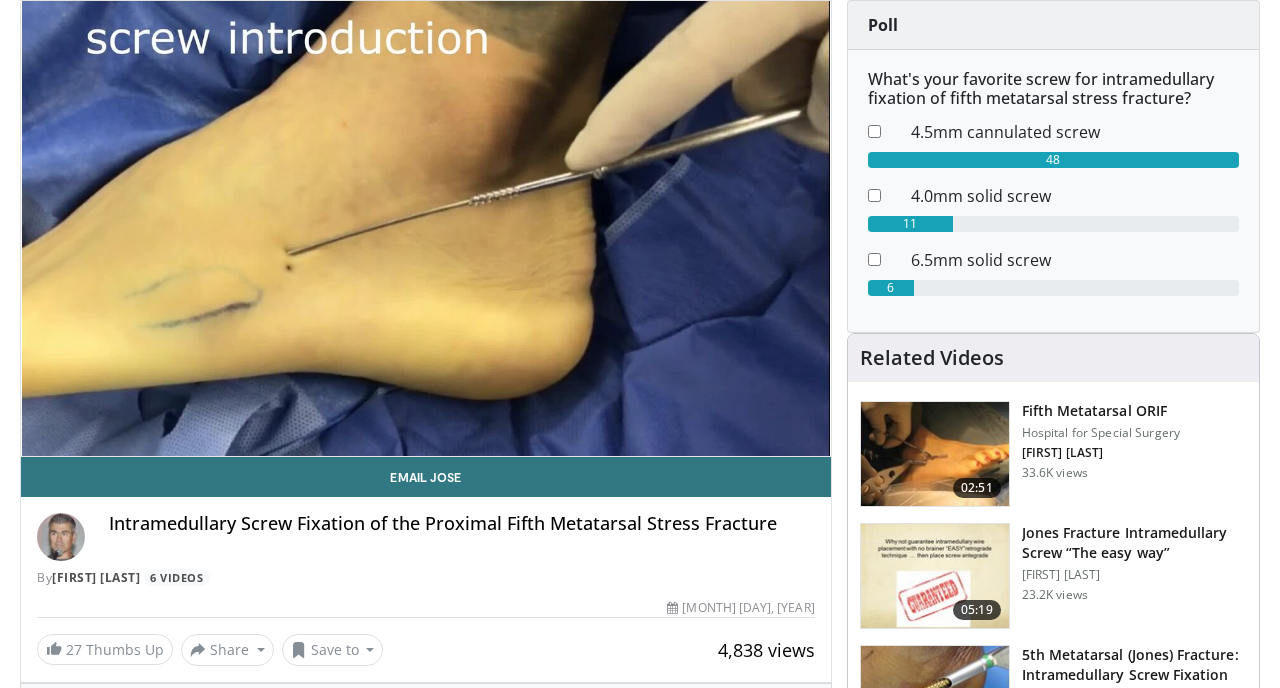 scroll, scrollTop: 163, scrollLeft: 0, axis: vertical 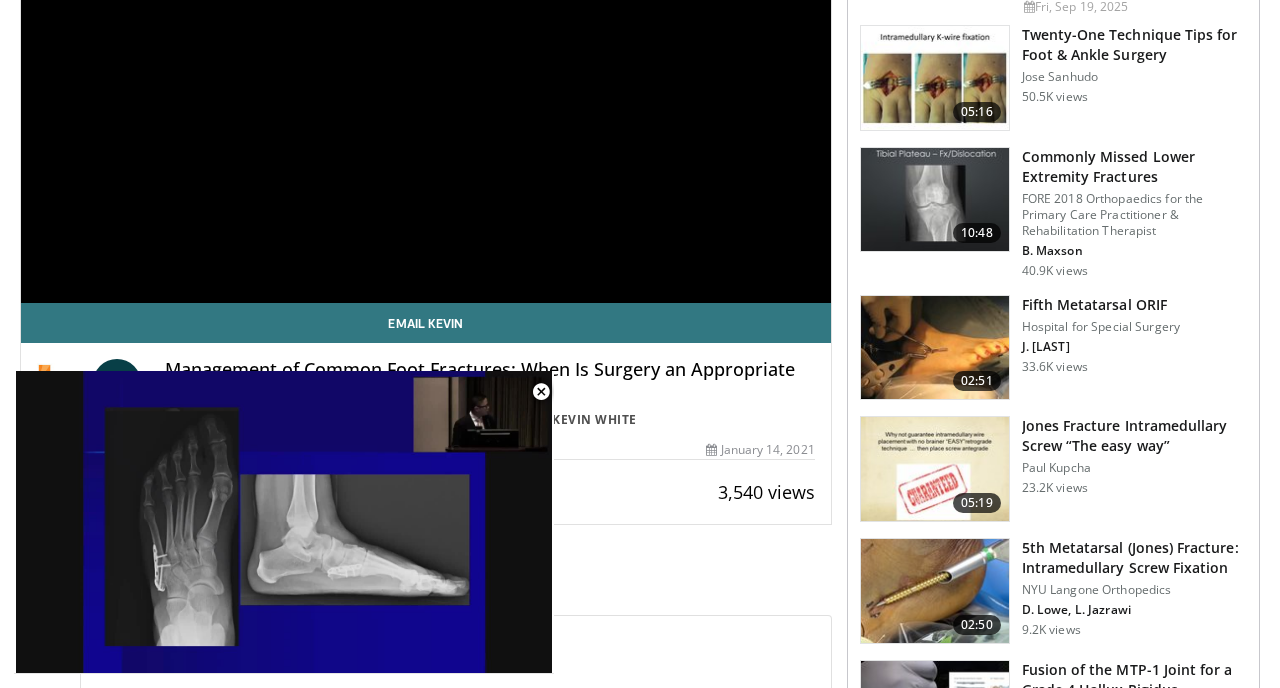 click at bounding box center (935, 348) 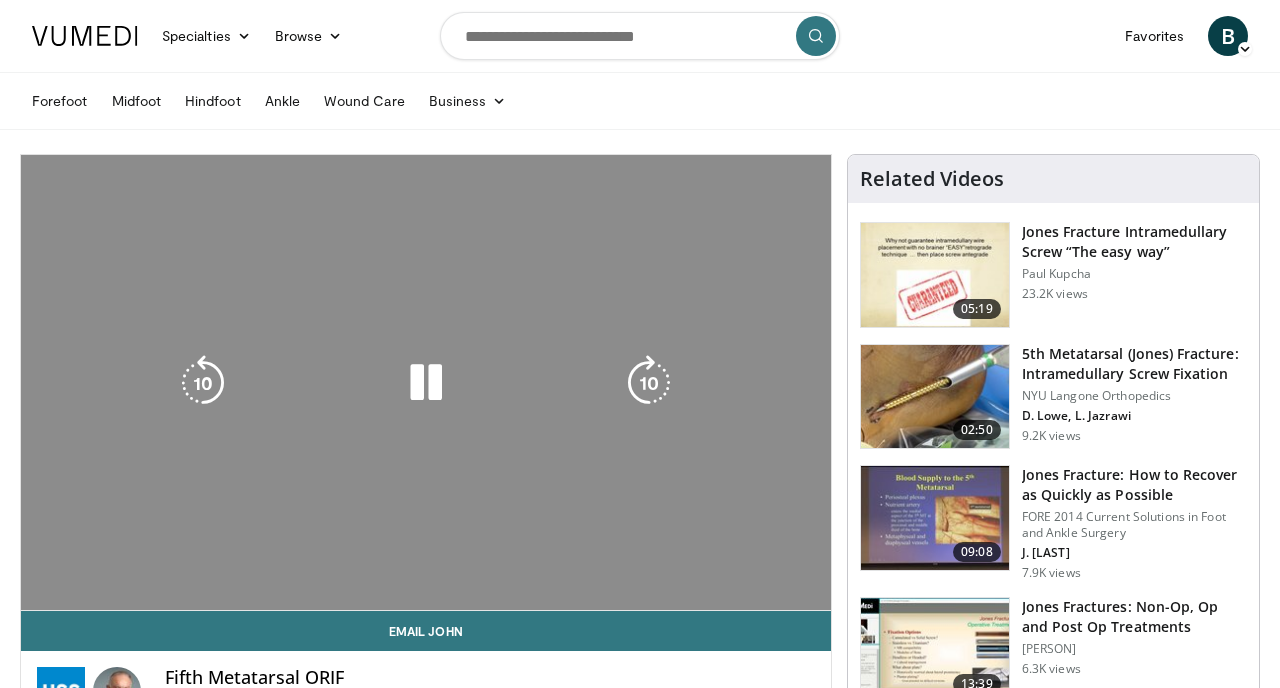 scroll, scrollTop: 0, scrollLeft: 0, axis: both 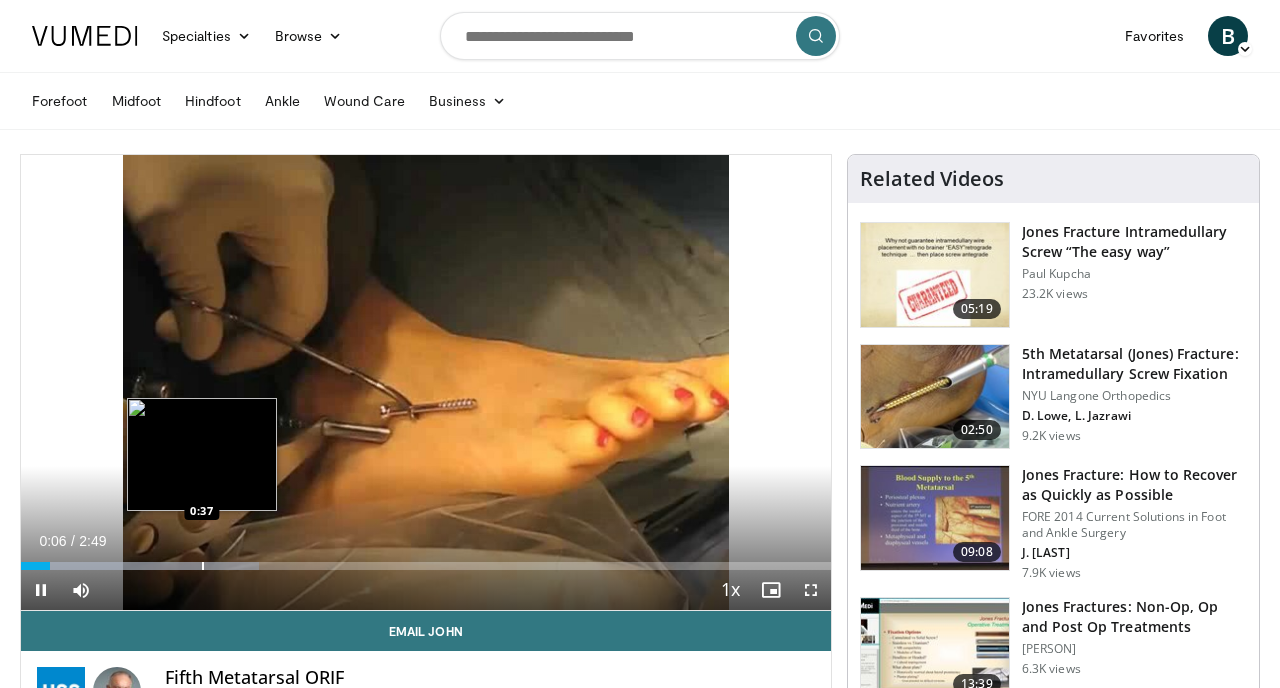 click at bounding box center (203, 566) 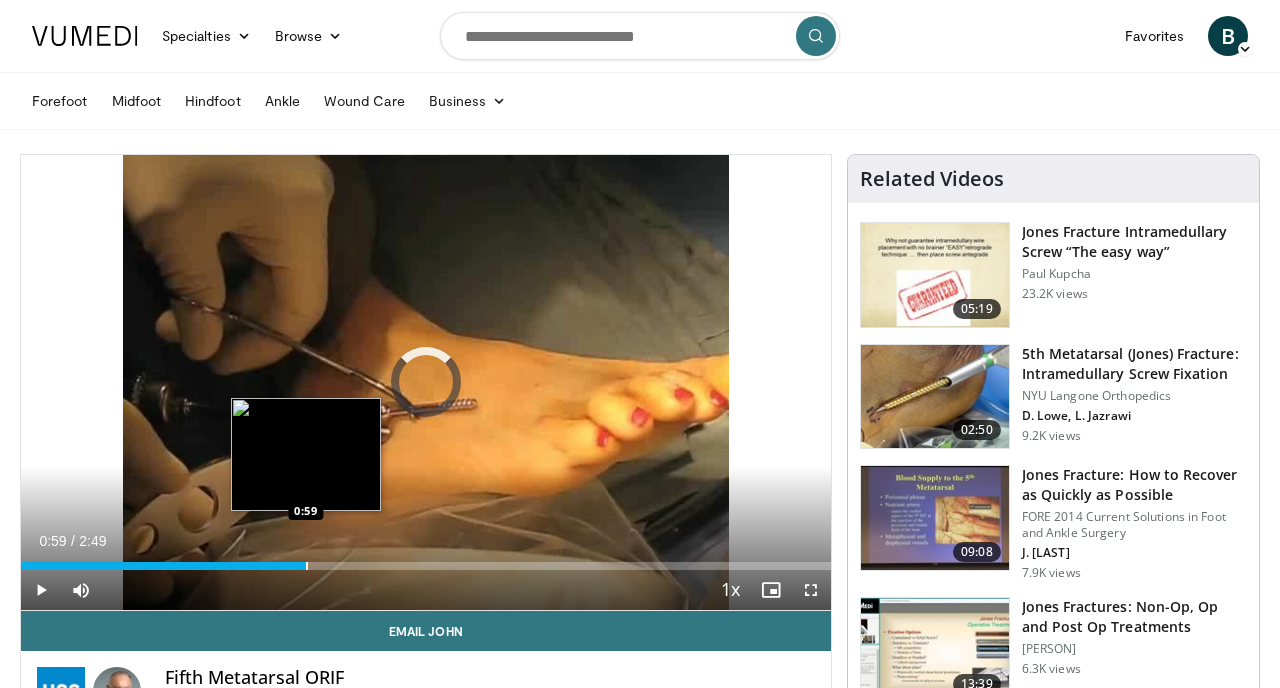 click on "Loaded :  35.34% 0:59 0:59" at bounding box center [426, 560] 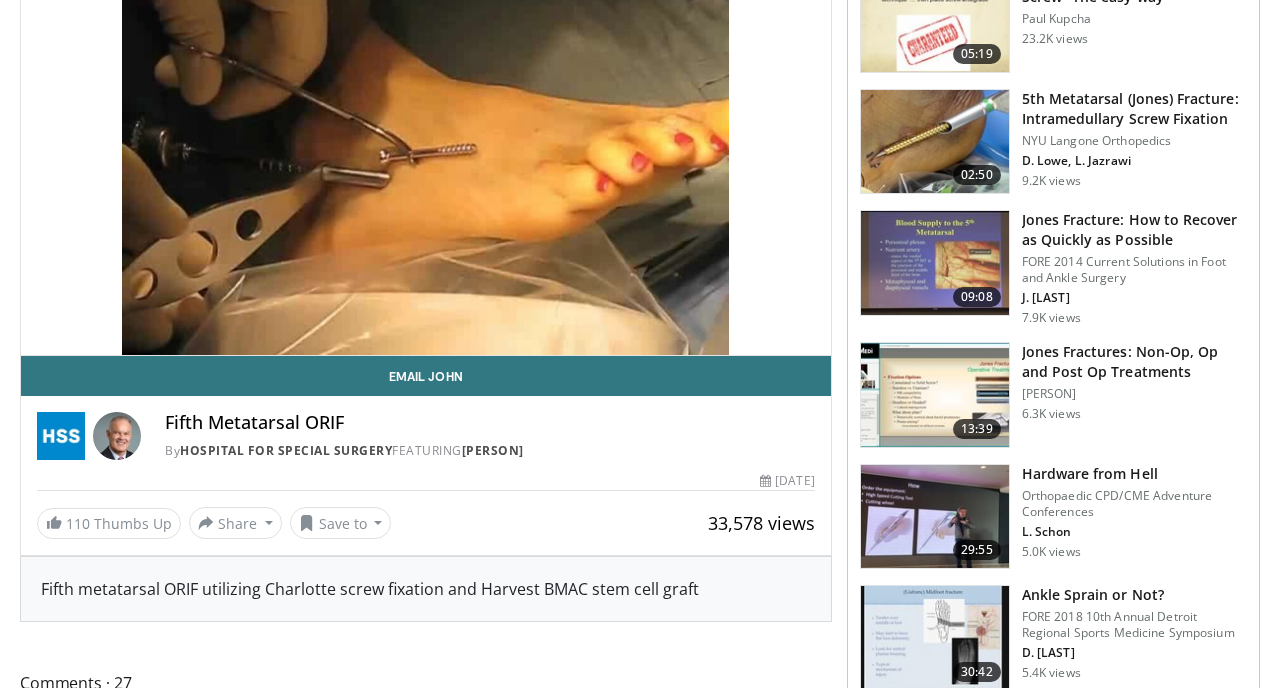 scroll, scrollTop: 258, scrollLeft: 0, axis: vertical 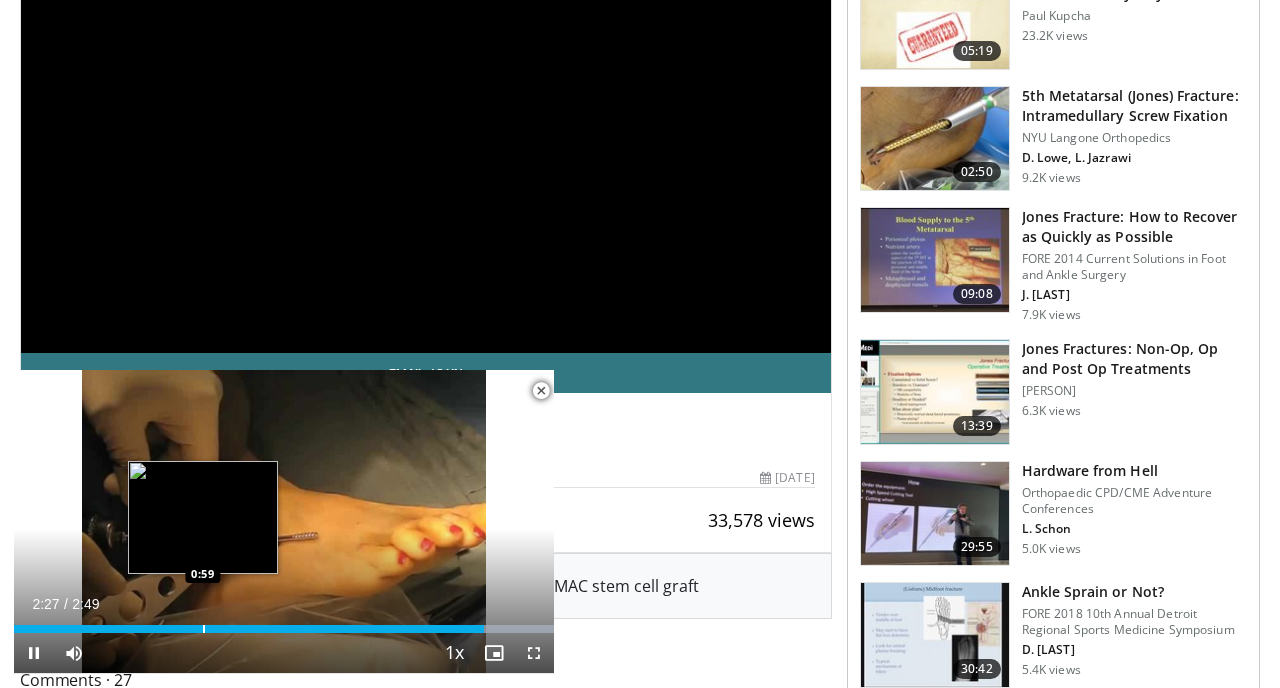 click at bounding box center [204, 629] 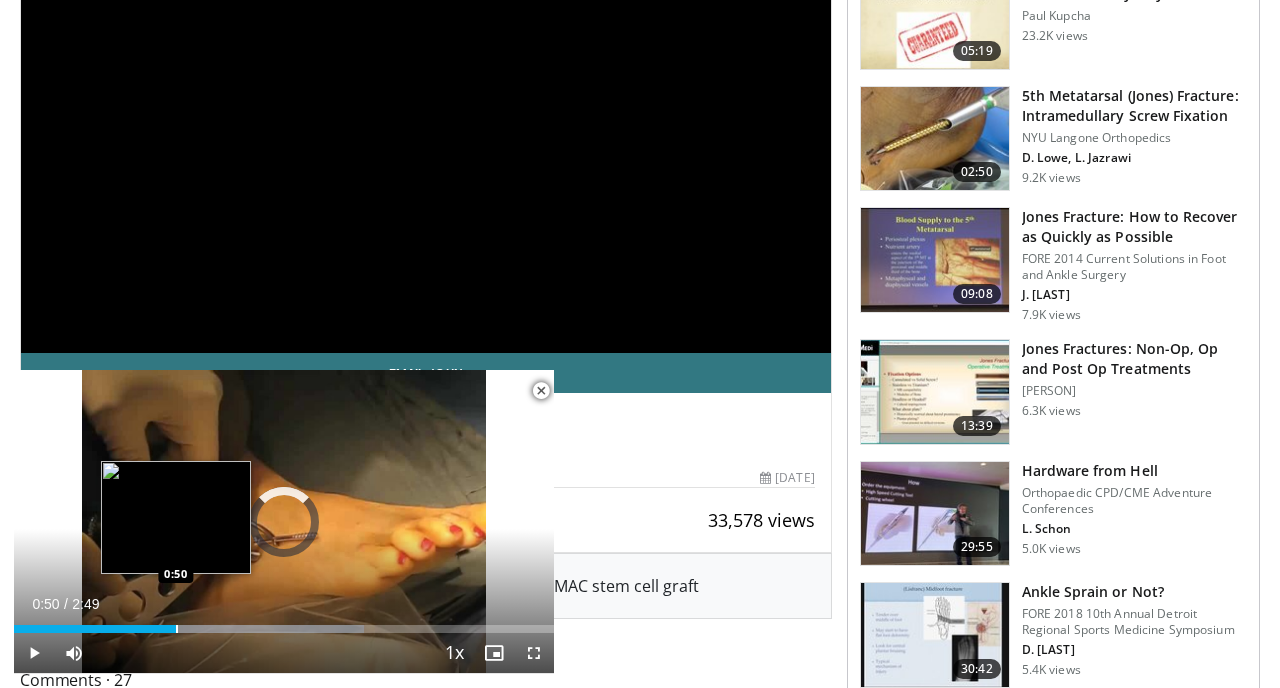 click at bounding box center (177, 629) 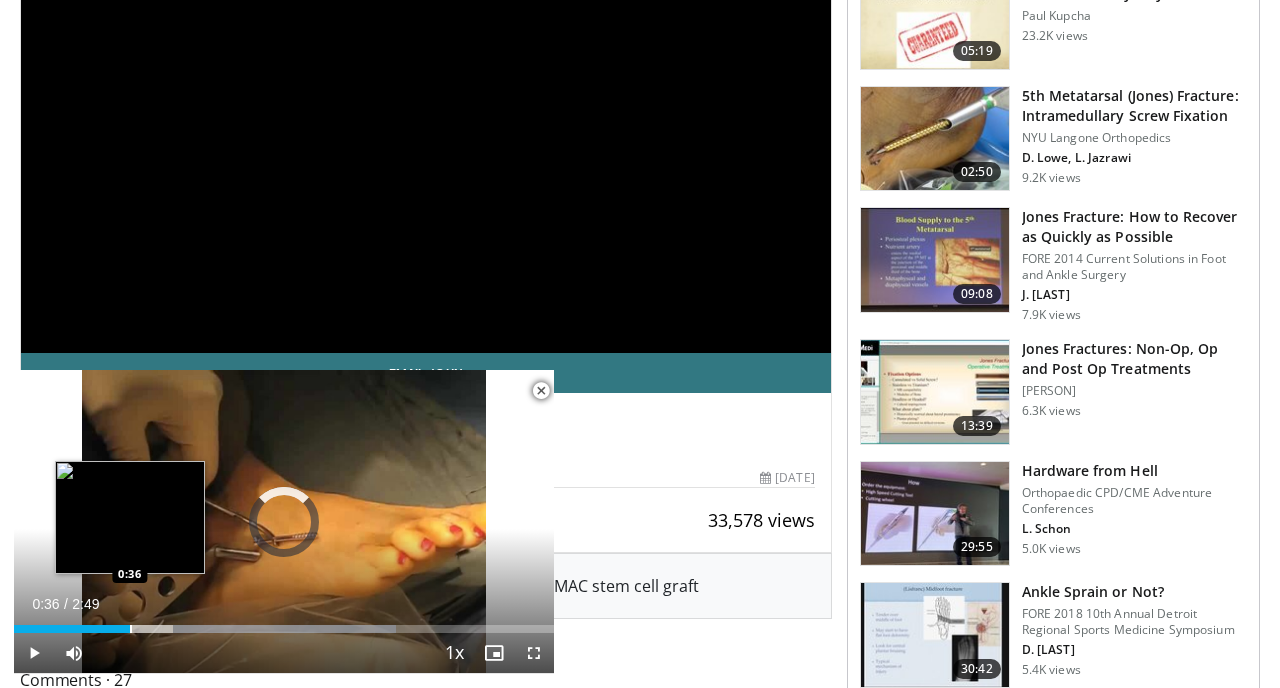 click at bounding box center [131, 629] 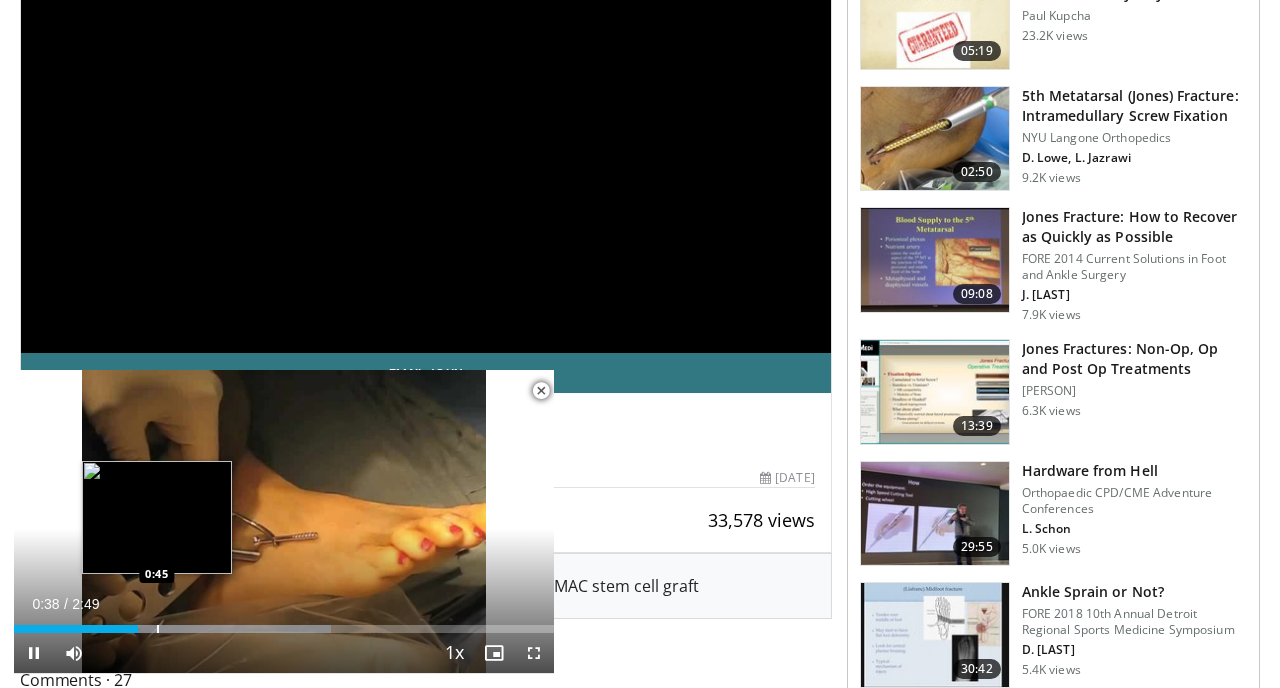 click at bounding box center [158, 629] 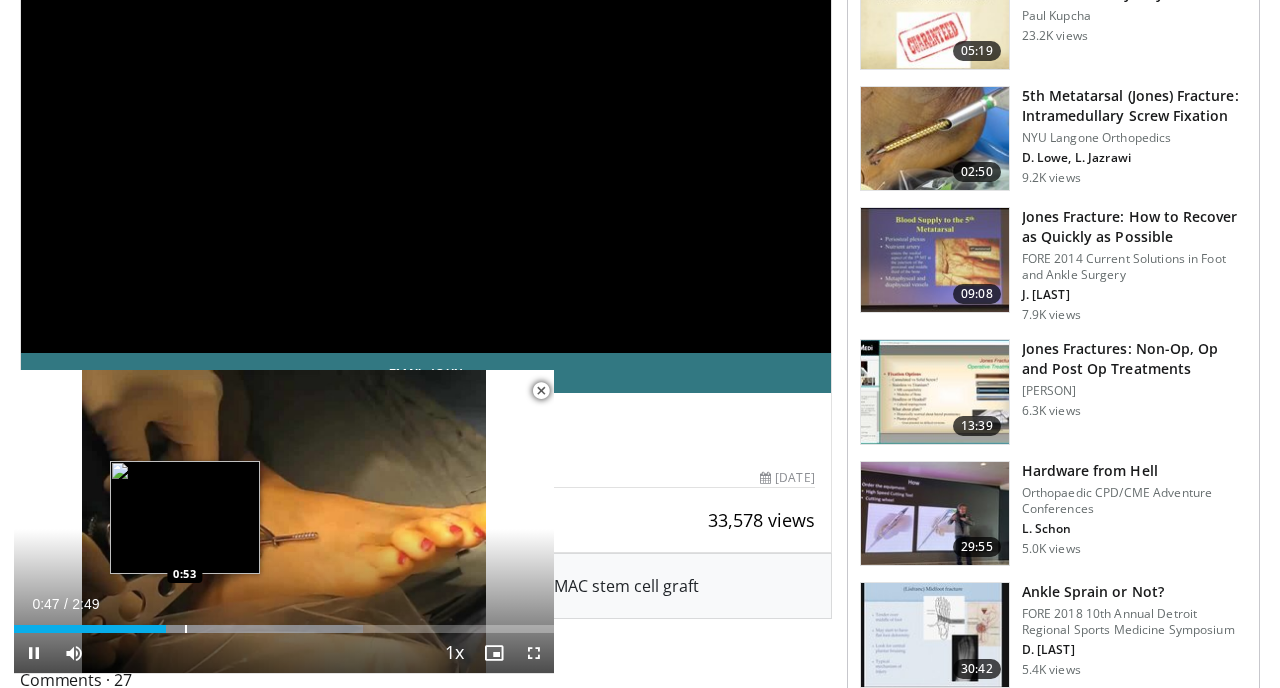 click at bounding box center [186, 629] 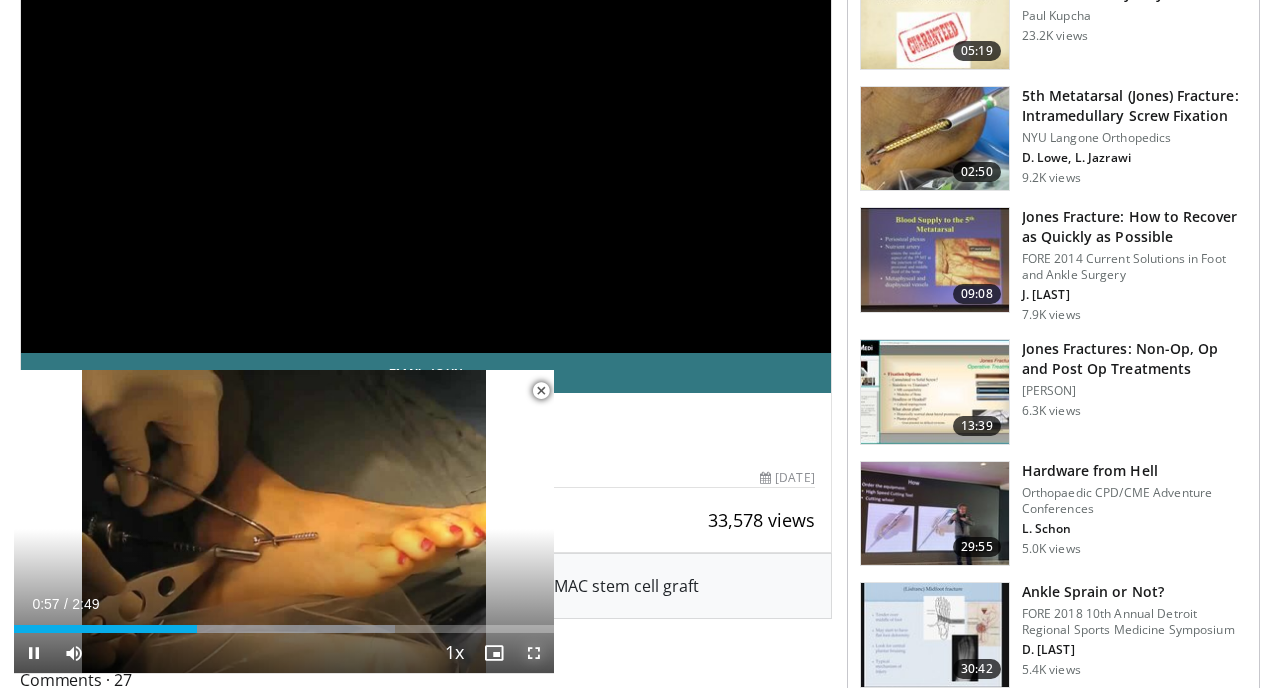 click at bounding box center (534, 653) 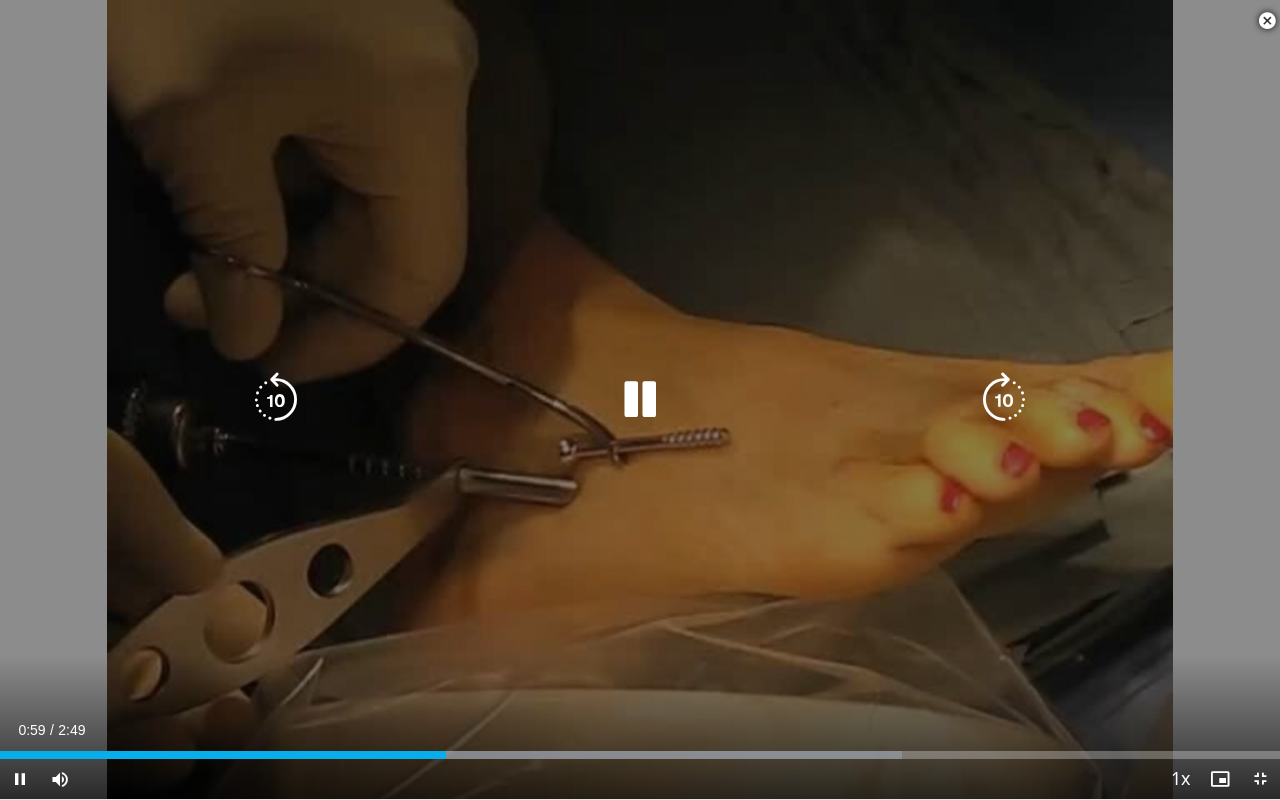 click at bounding box center [640, 400] 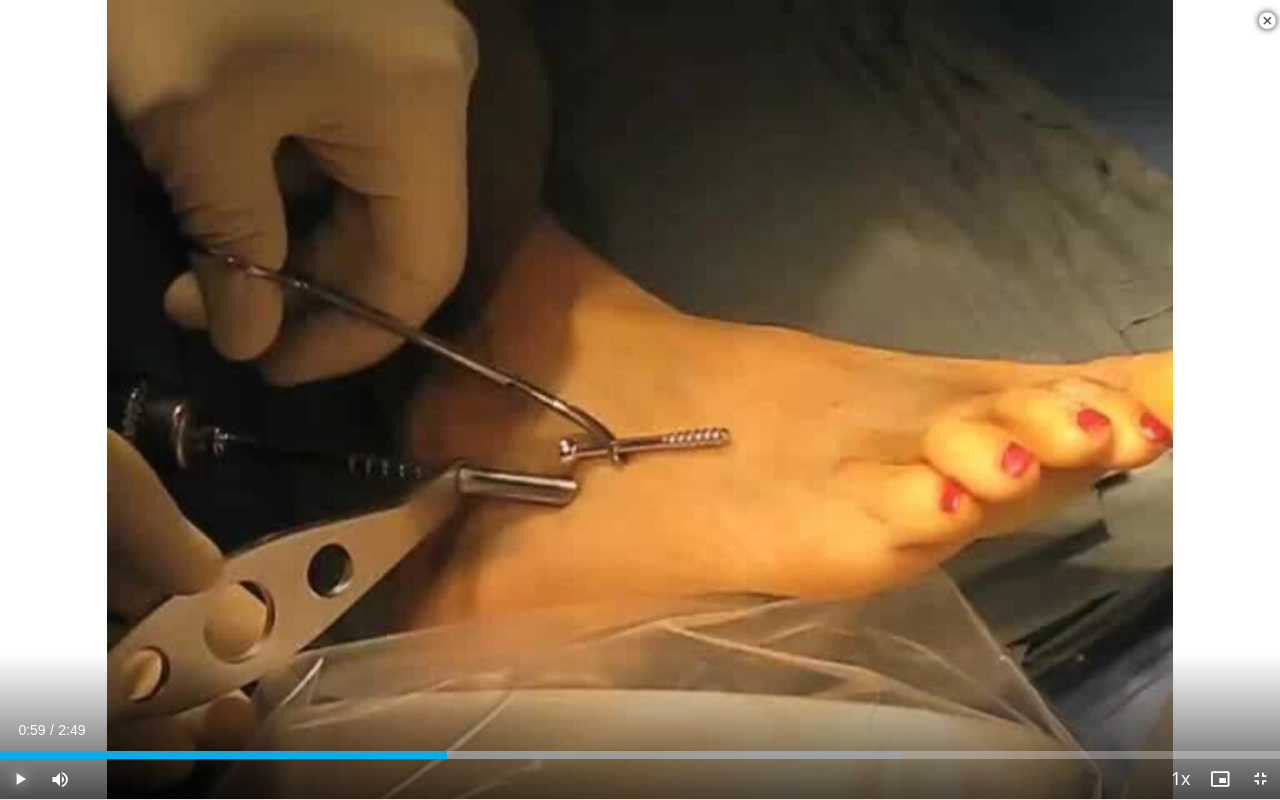 click at bounding box center [20, 779] 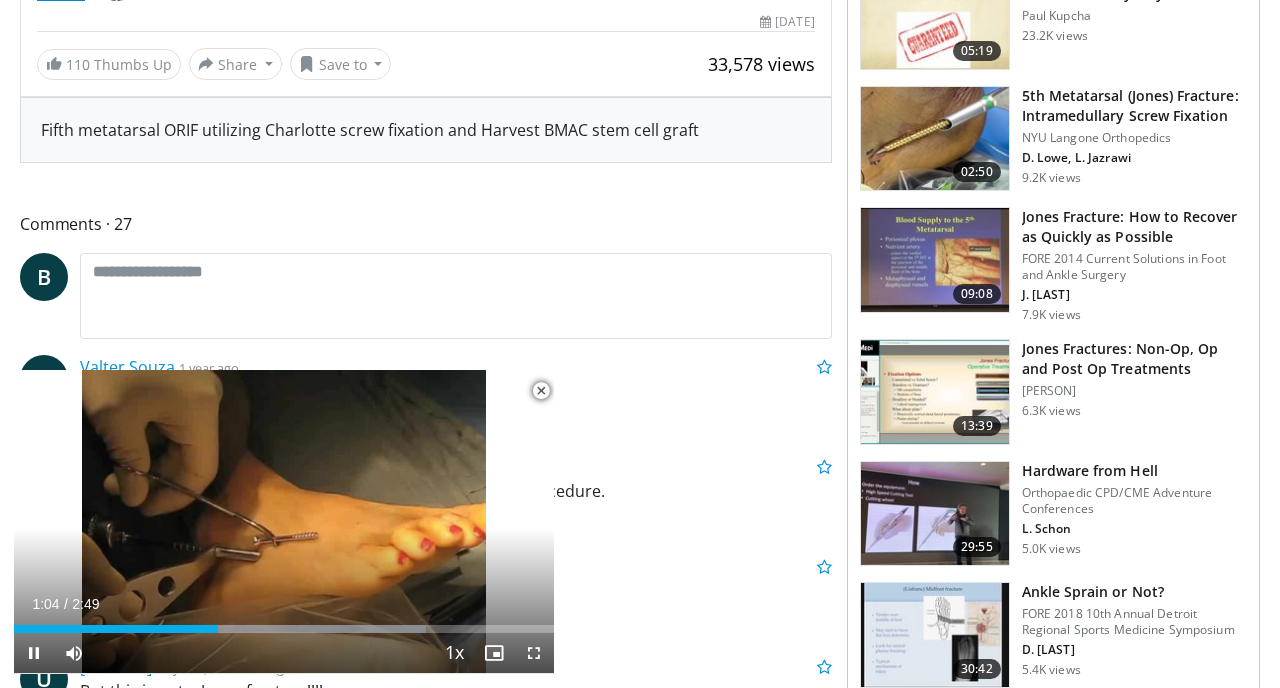 click at bounding box center (541, 391) 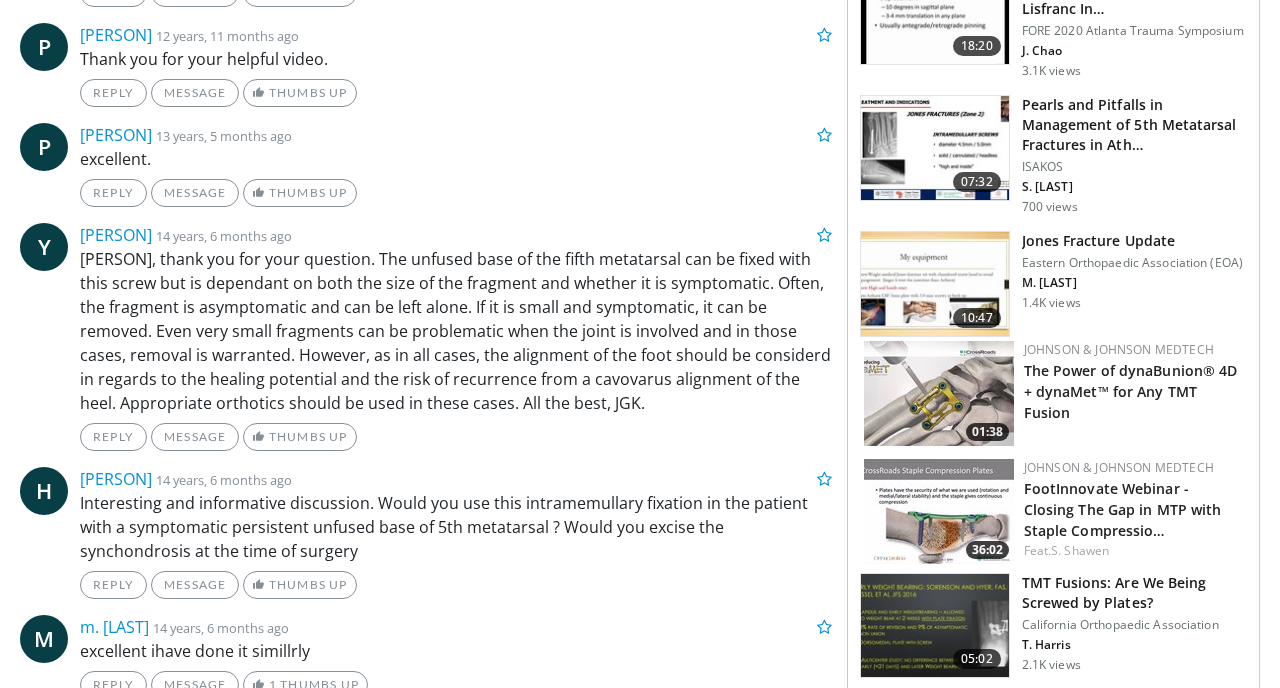 scroll, scrollTop: 2044, scrollLeft: 0, axis: vertical 